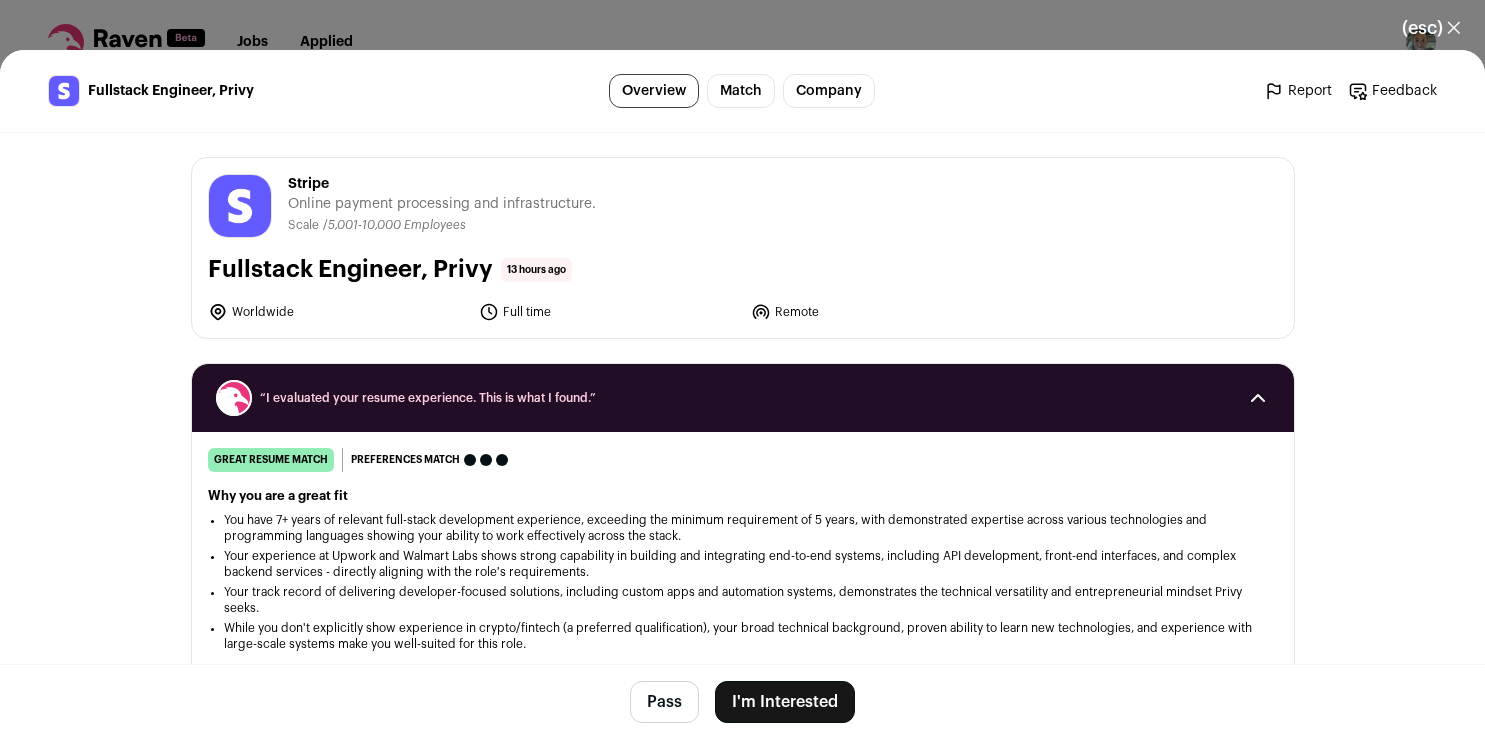 scroll, scrollTop: 0, scrollLeft: 0, axis: both 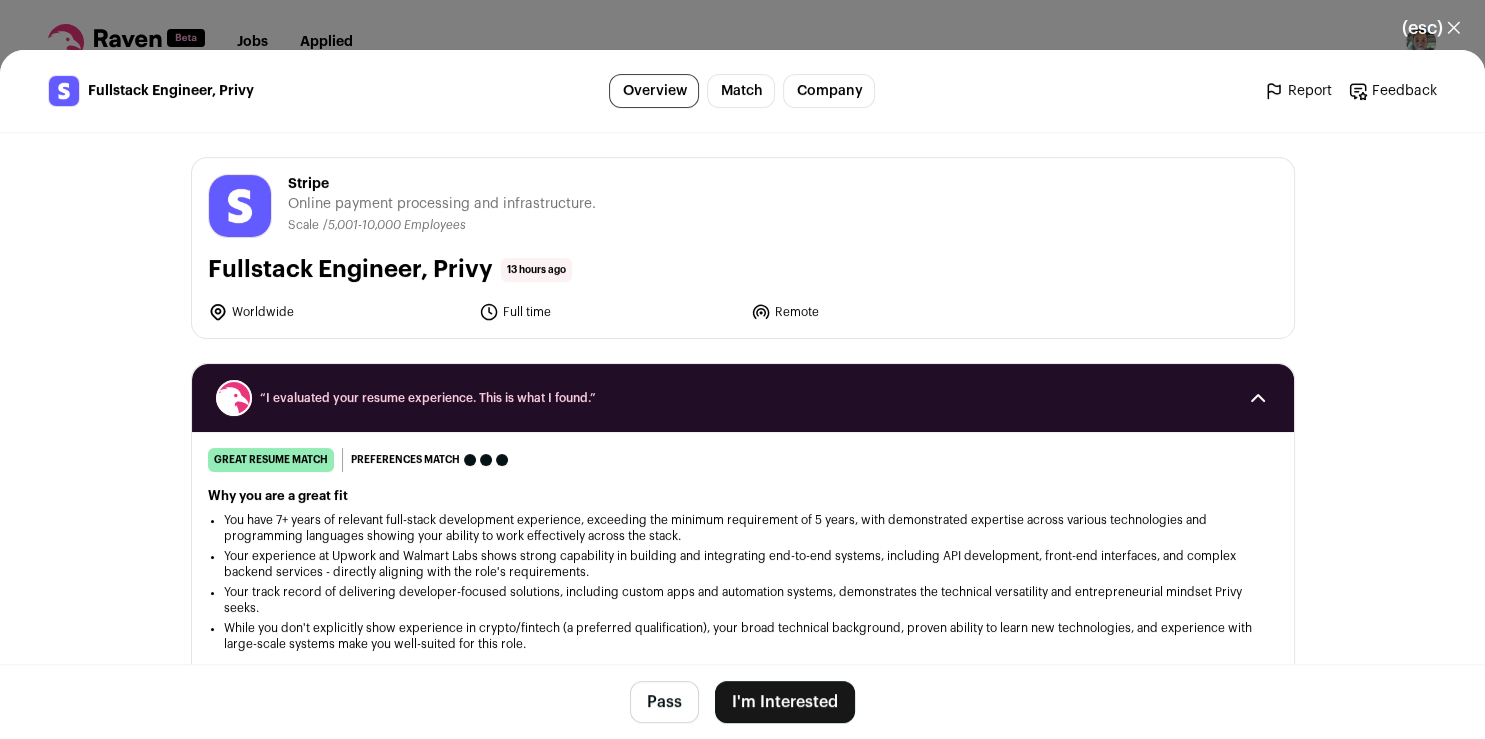 click on "I'm Interested" at bounding box center (785, 702) 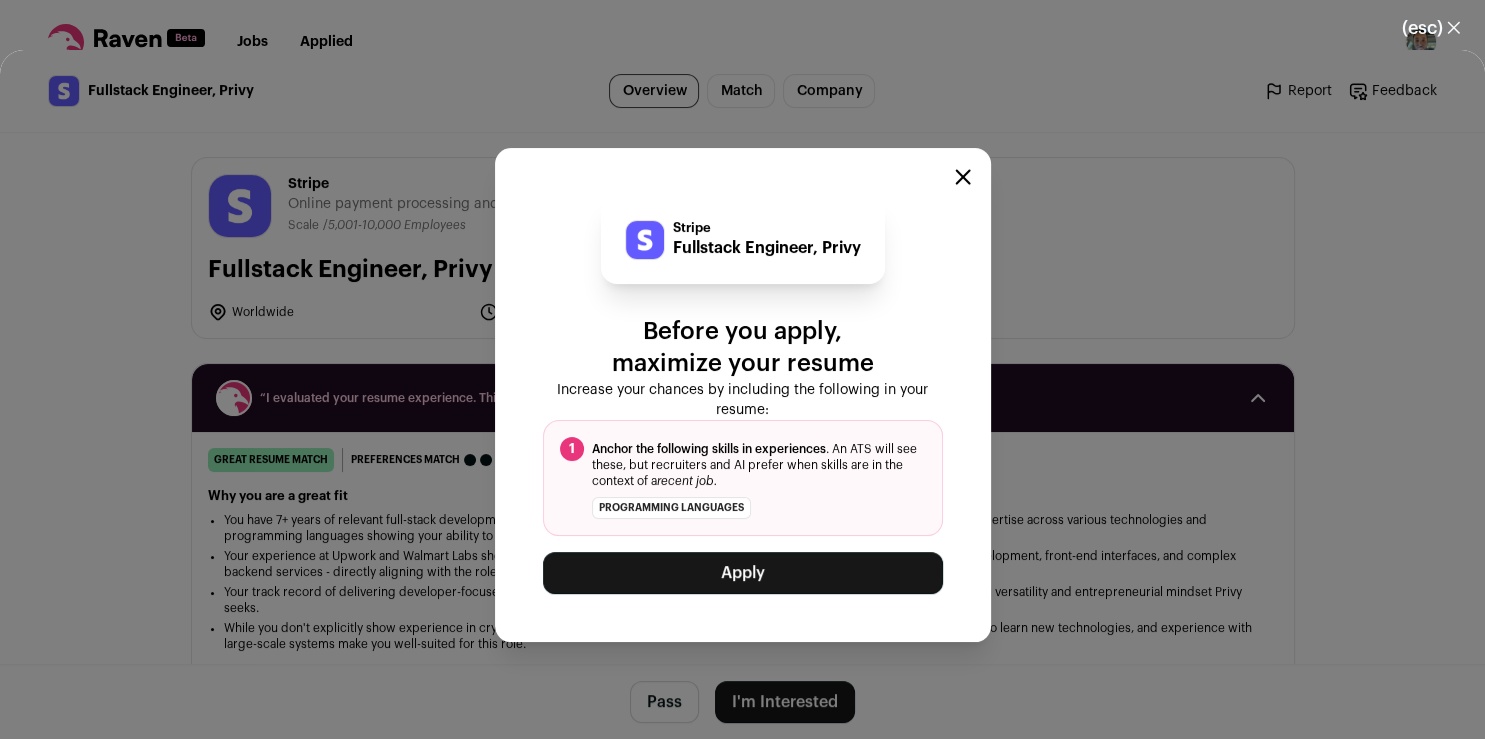 click on "Apply" at bounding box center (743, 573) 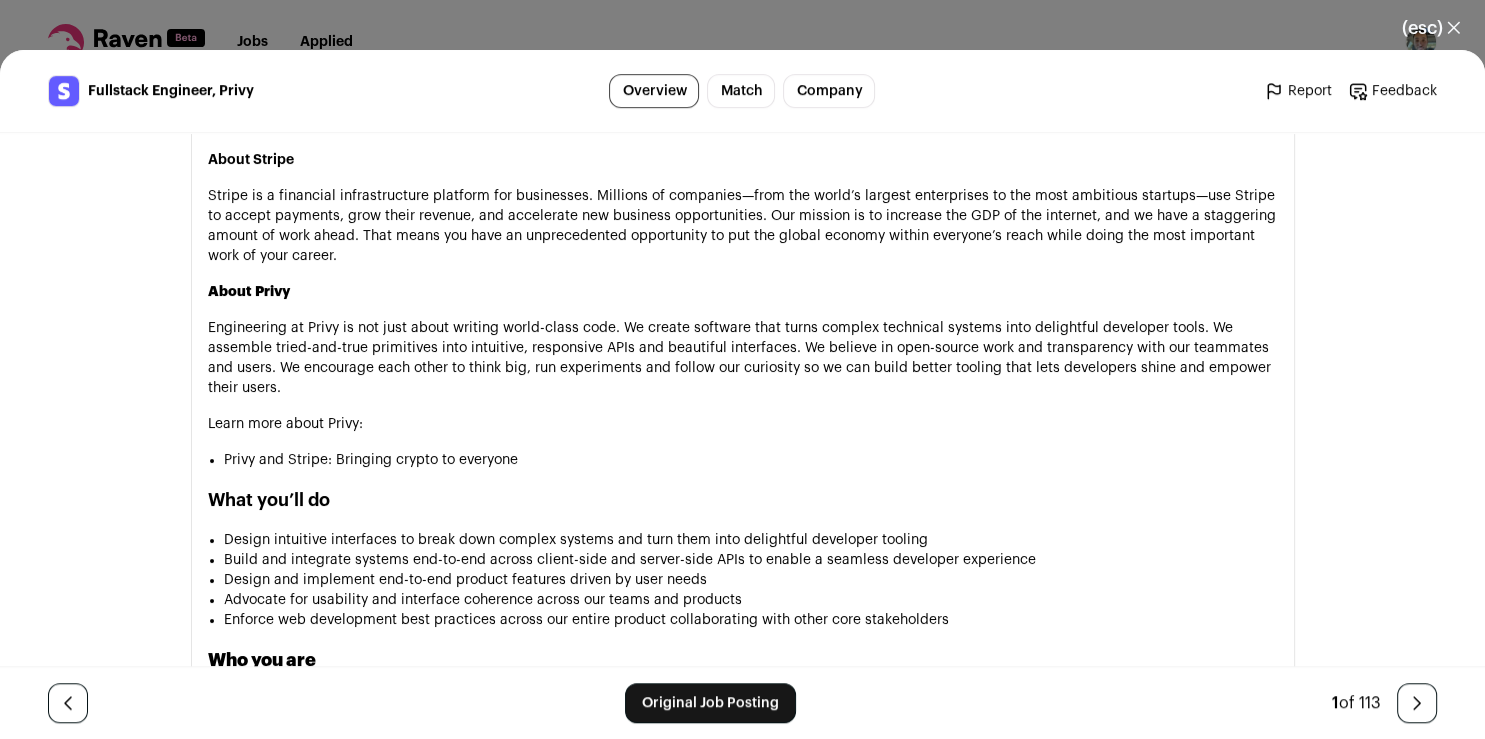 scroll, scrollTop: 873, scrollLeft: 0, axis: vertical 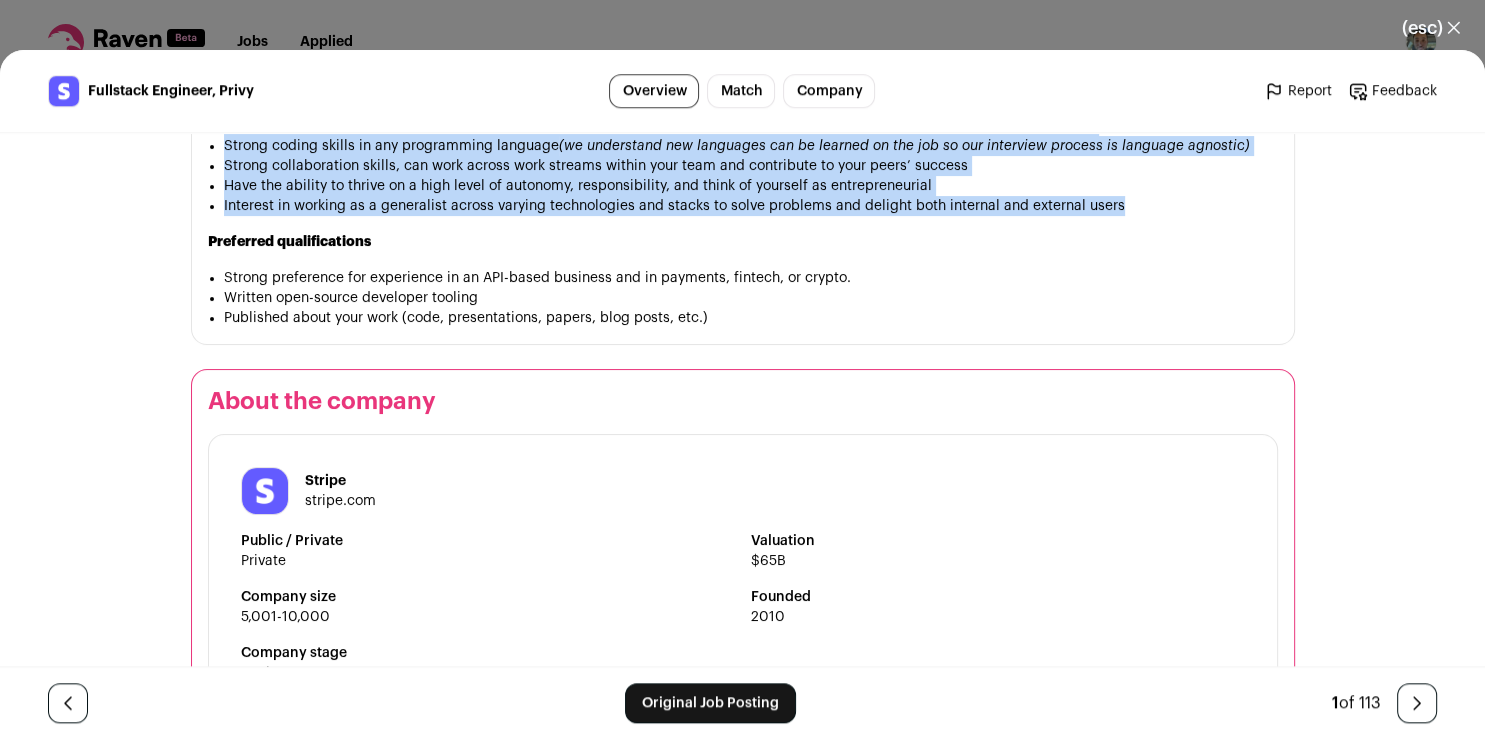 drag, startPoint x: 206, startPoint y: 416, endPoint x: 1126, endPoint y: 200, distance: 945.0164 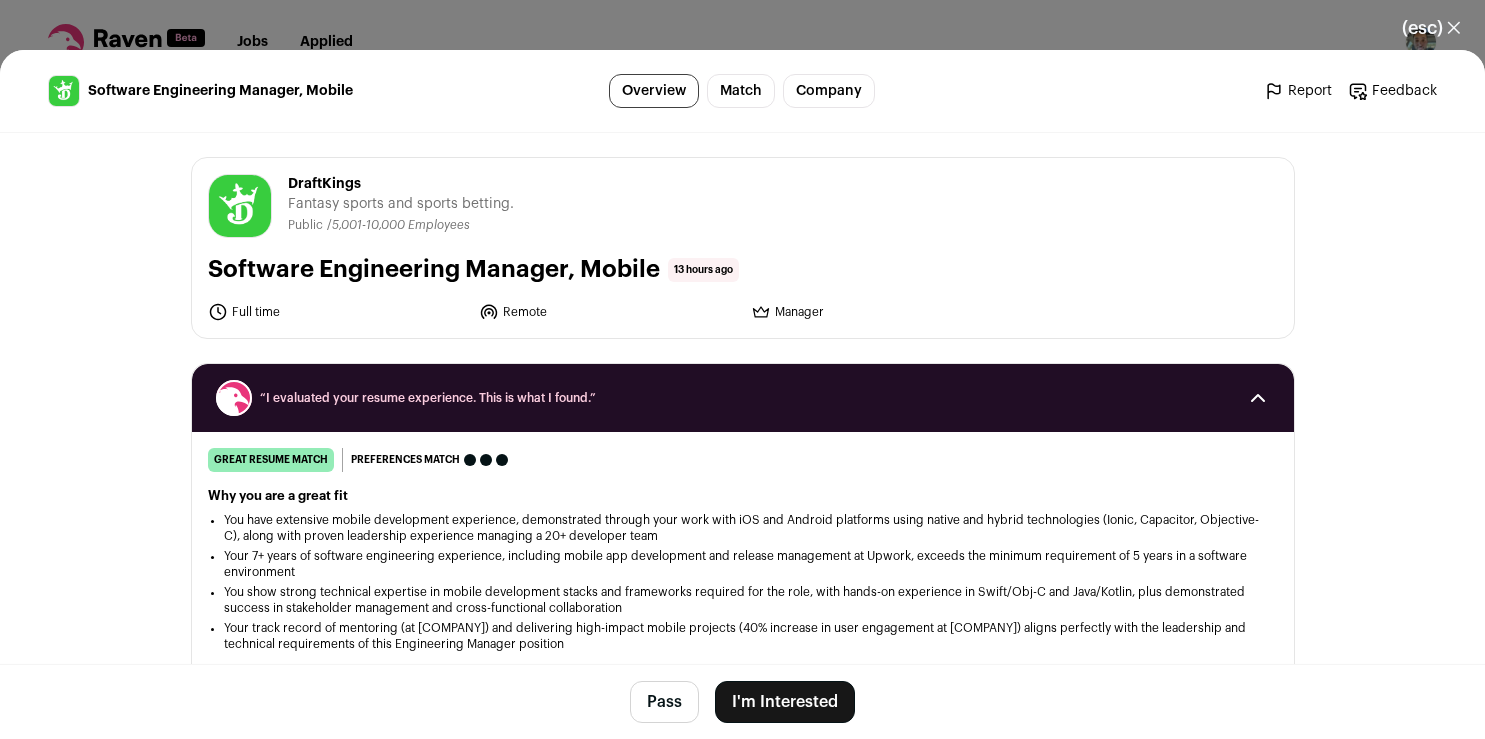 scroll, scrollTop: 0, scrollLeft: 0, axis: both 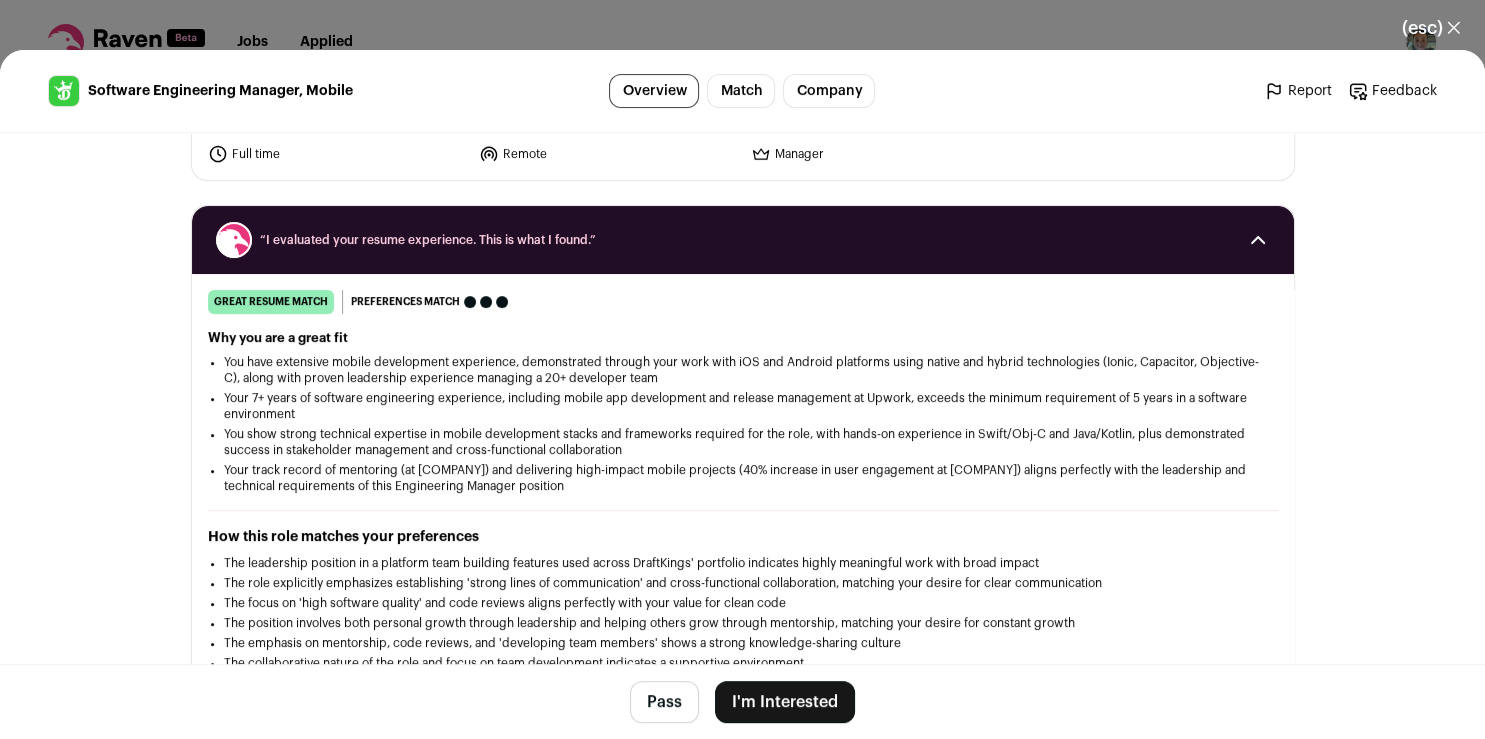 click on "I'm Interested" at bounding box center [785, 702] 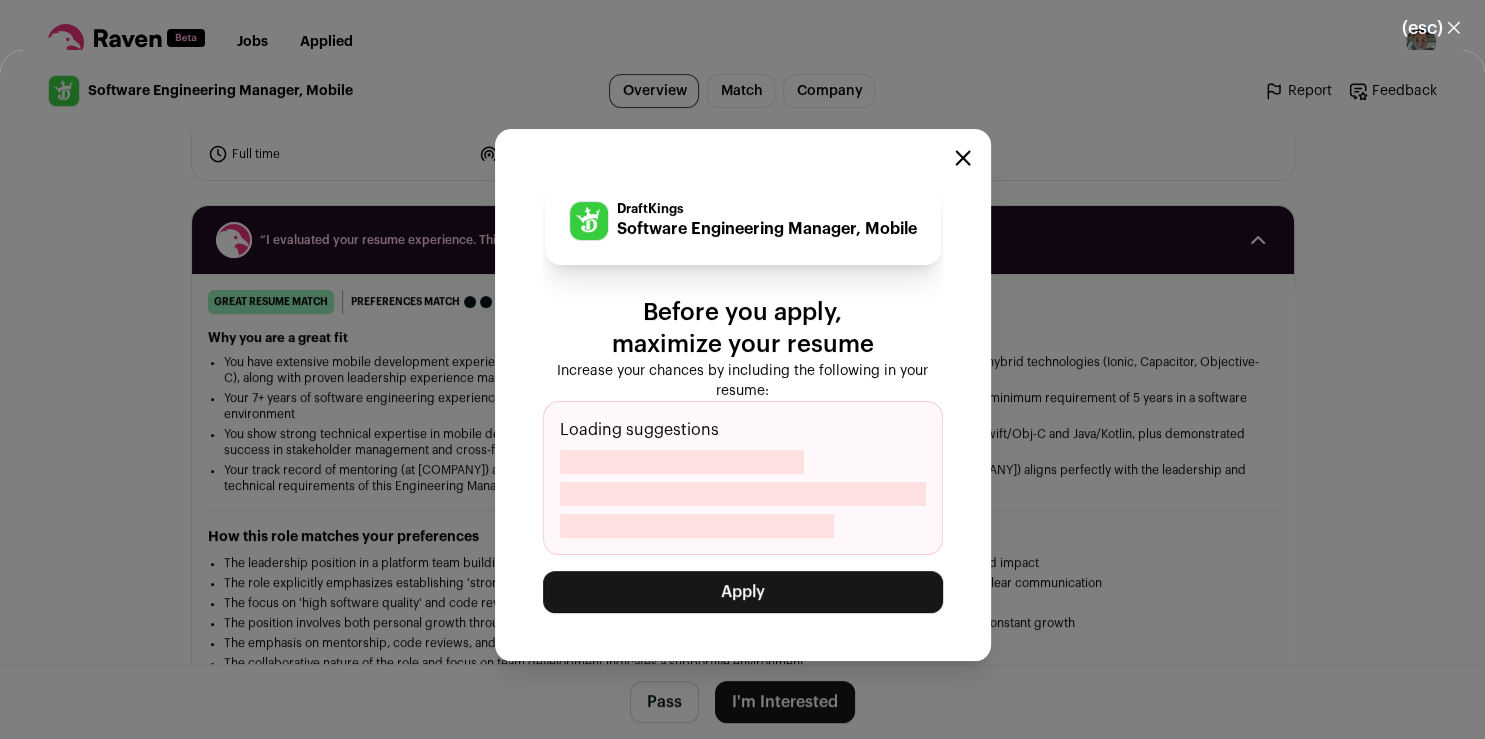 click on "Apply" at bounding box center [743, 592] 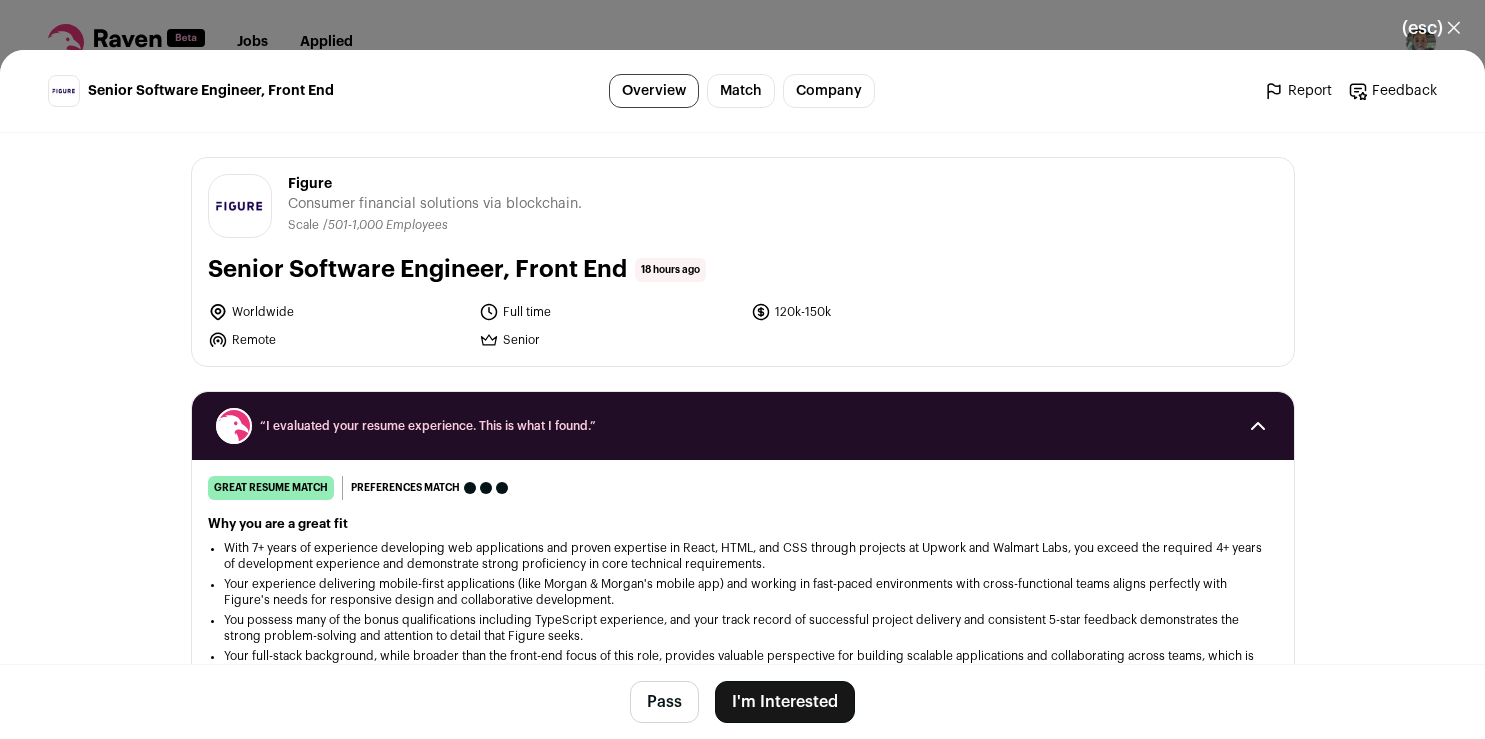 scroll, scrollTop: 0, scrollLeft: 0, axis: both 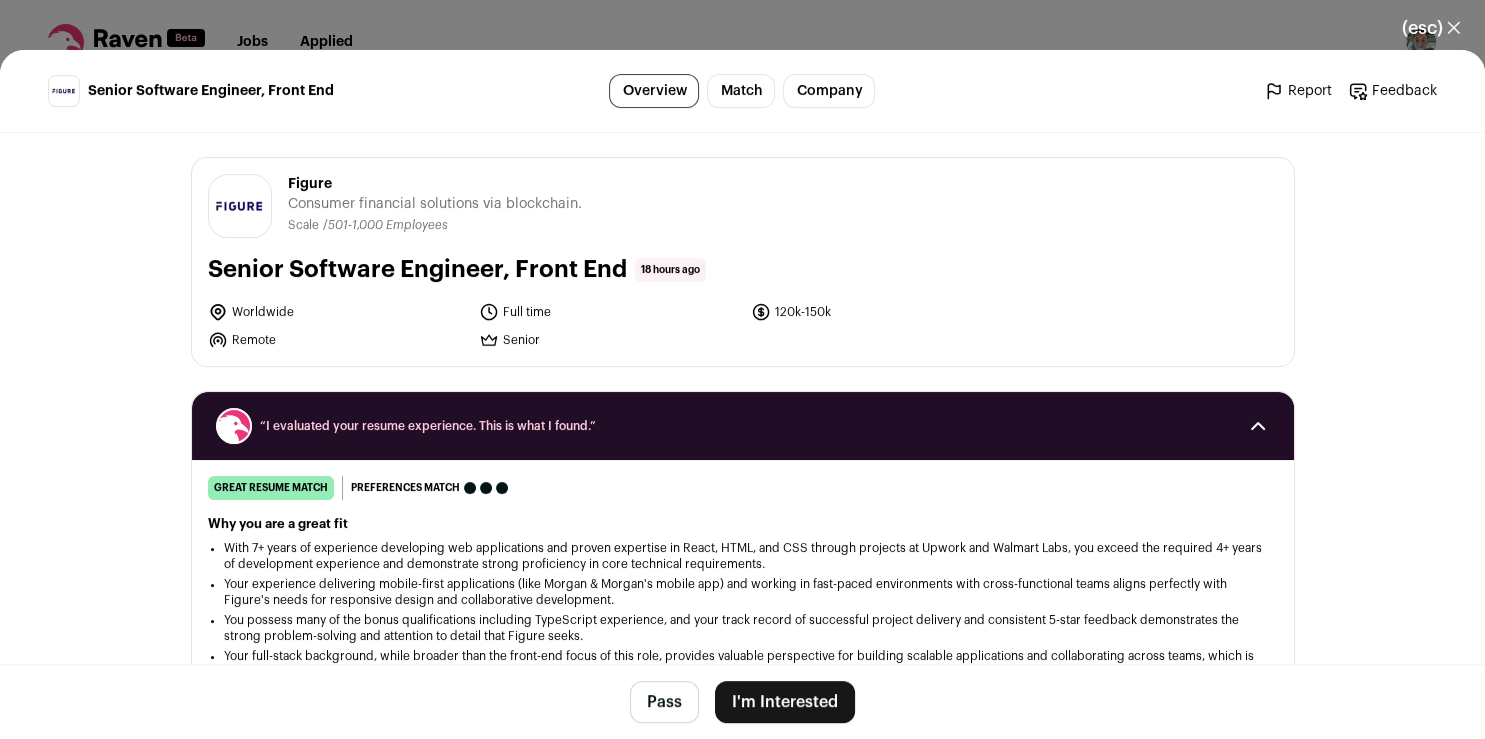click on "I'm Interested" at bounding box center [785, 702] 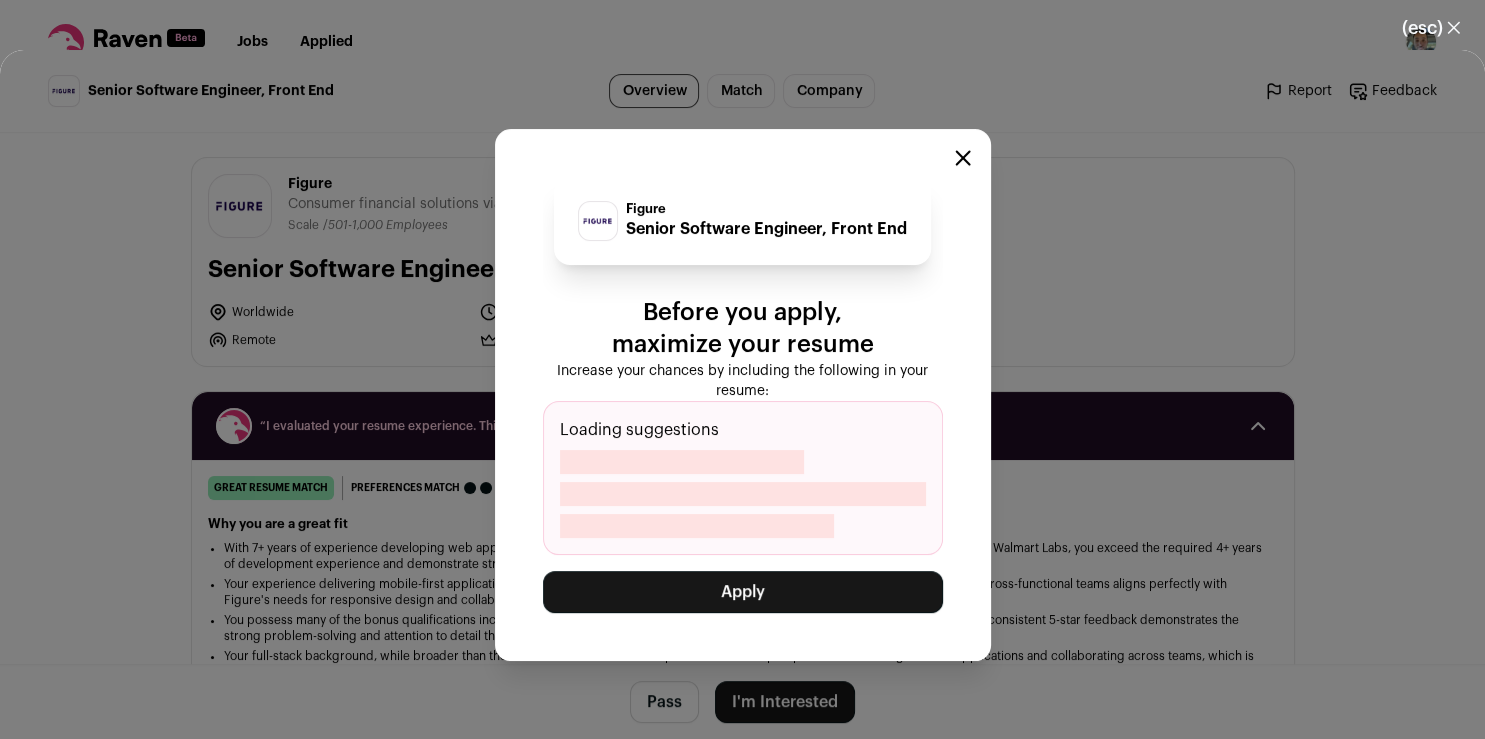 click on "Apply" at bounding box center (743, 592) 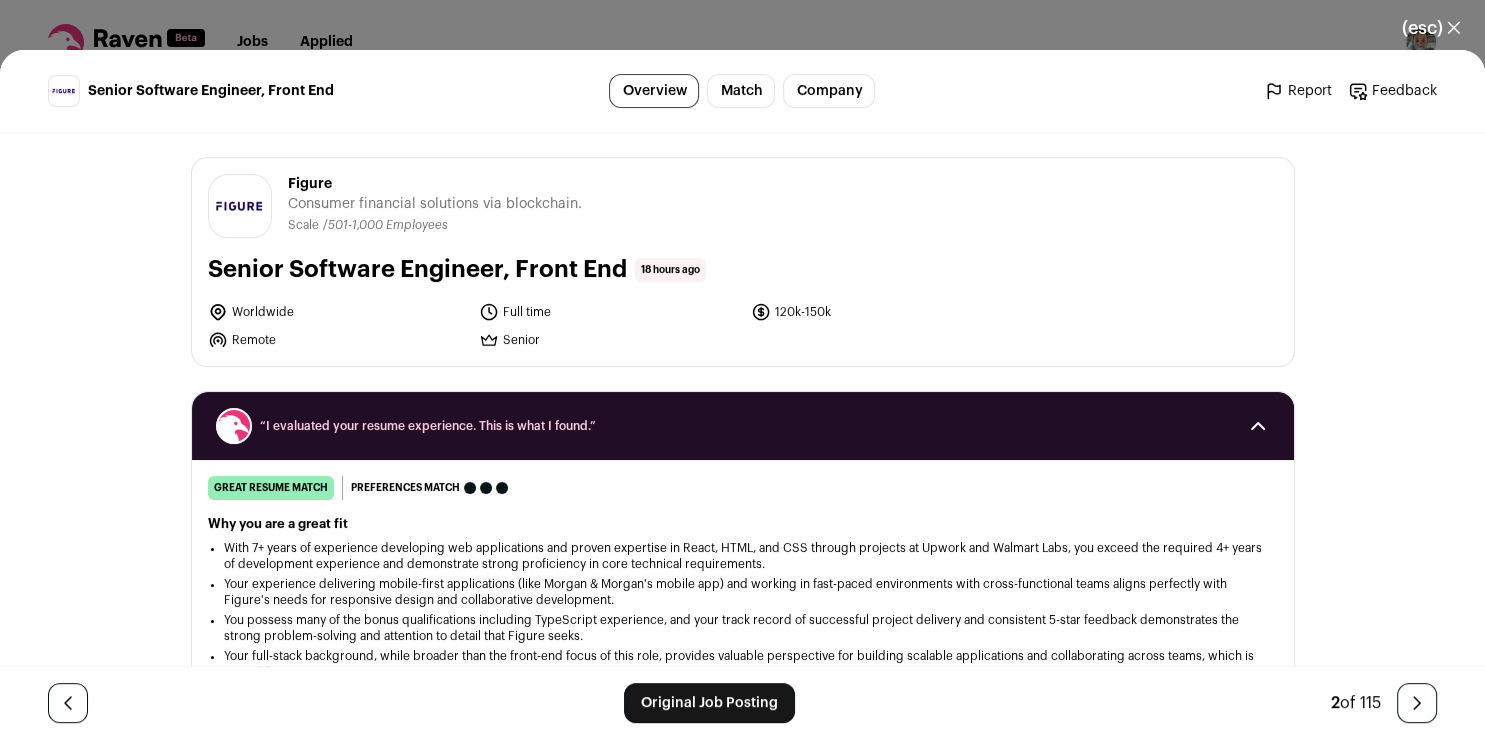 drag, startPoint x: 612, startPoint y: 274, endPoint x: 198, endPoint y: 268, distance: 414.0435 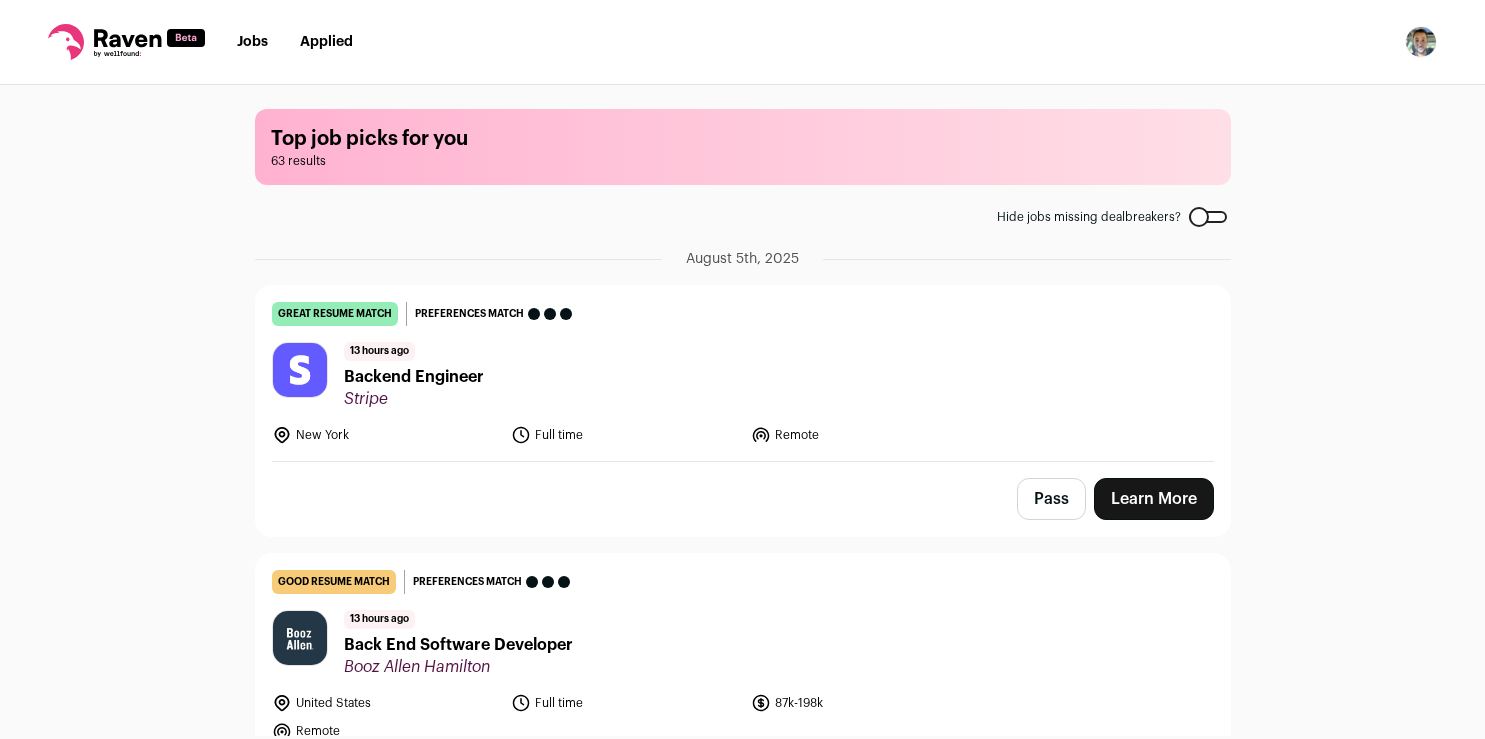 scroll, scrollTop: 0, scrollLeft: 0, axis: both 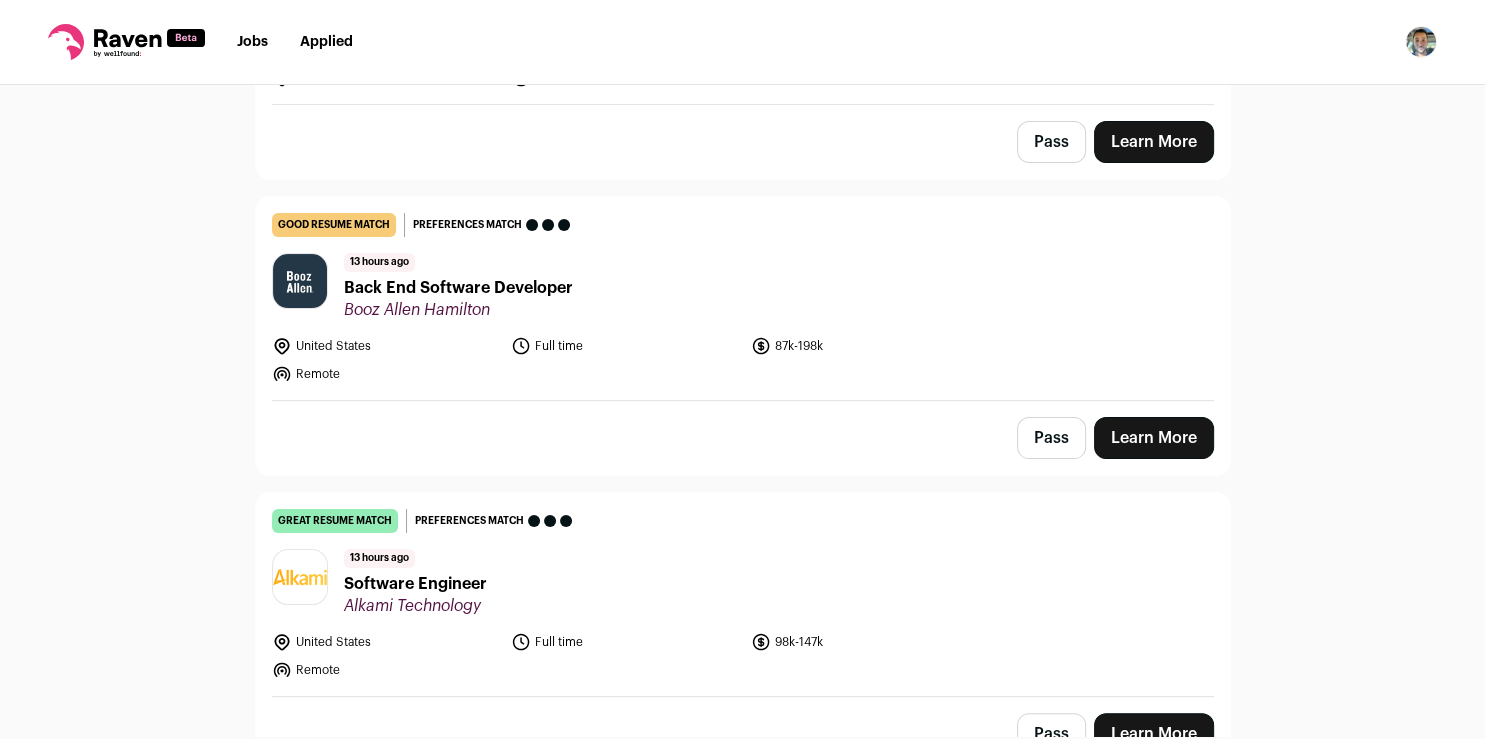 click on "Learn More" at bounding box center [1154, 438] 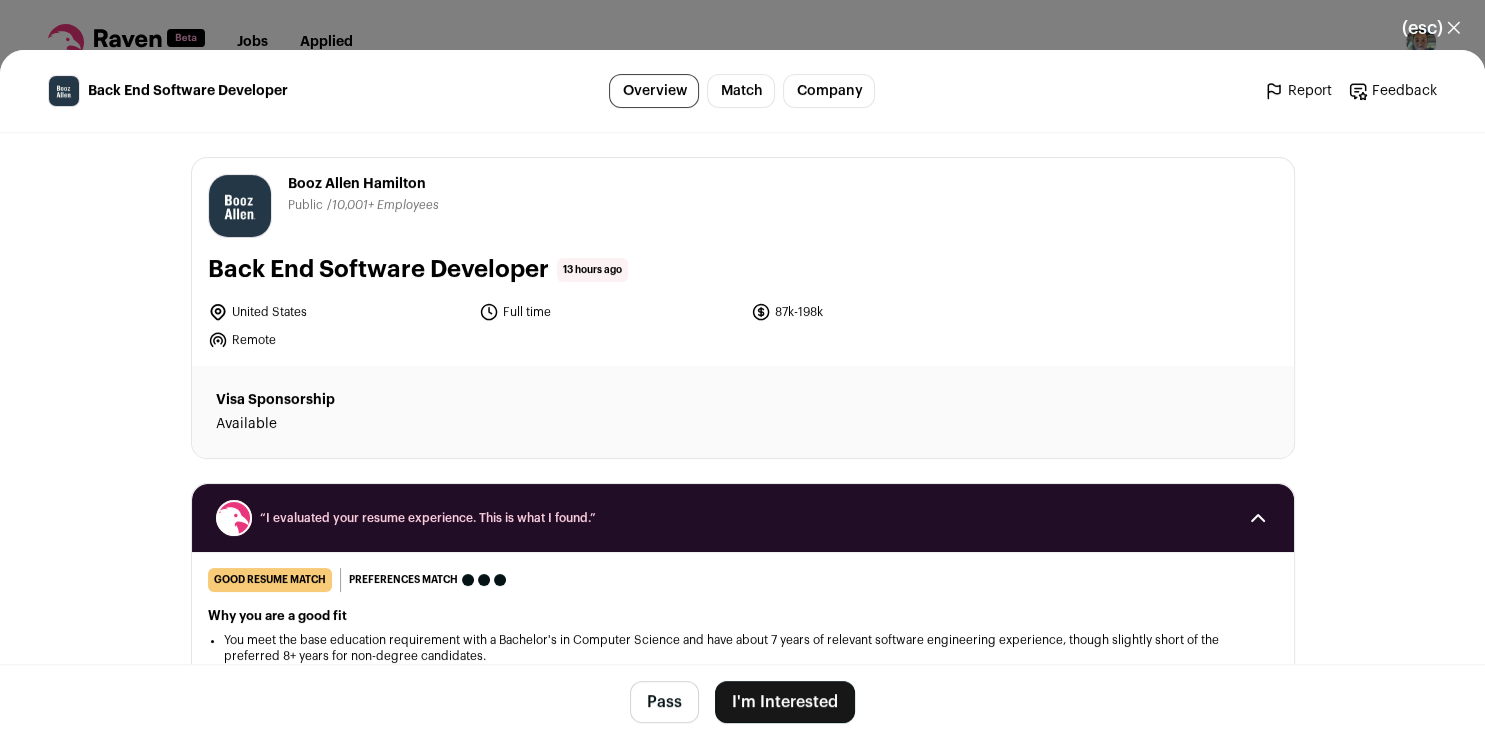 click on "I'm Interested" at bounding box center (785, 702) 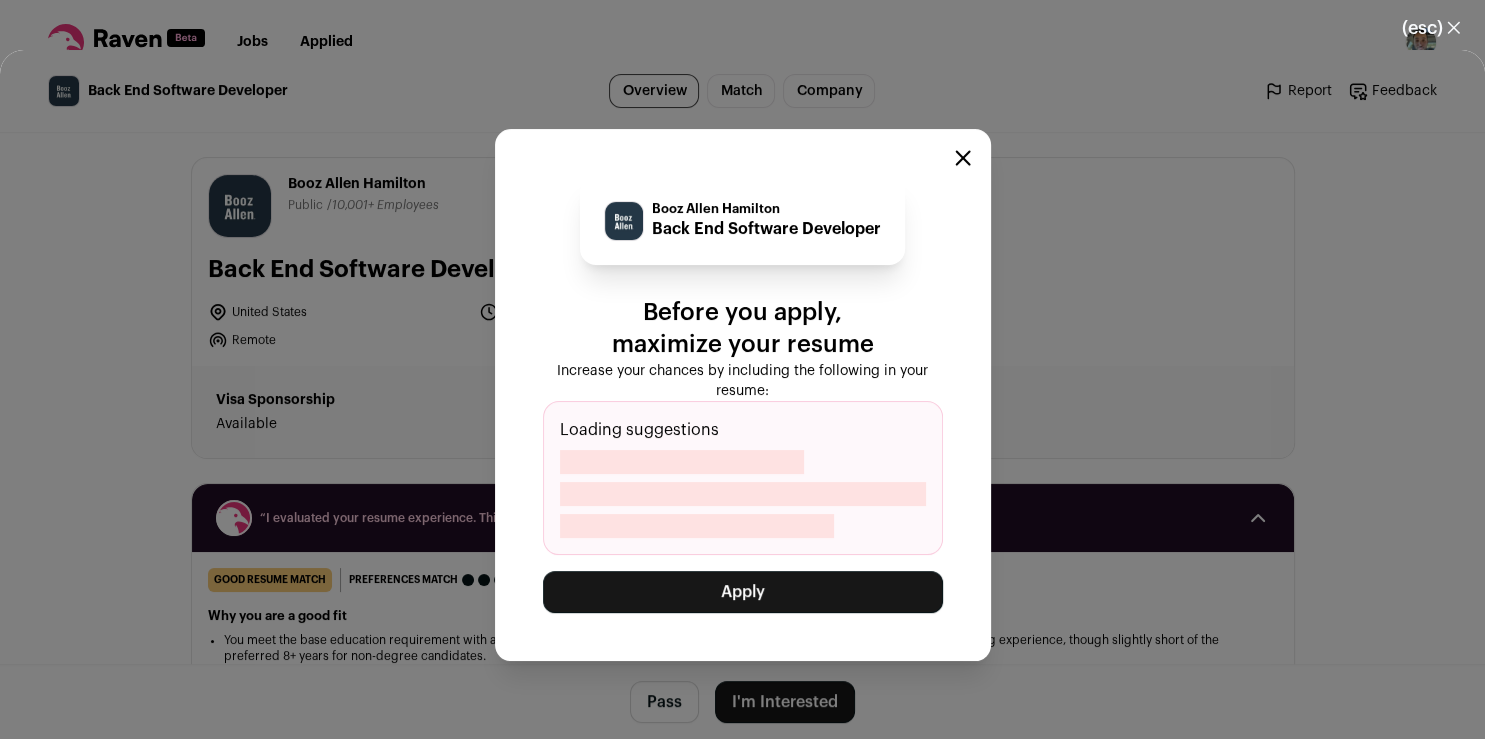 click on "Apply" at bounding box center (743, 592) 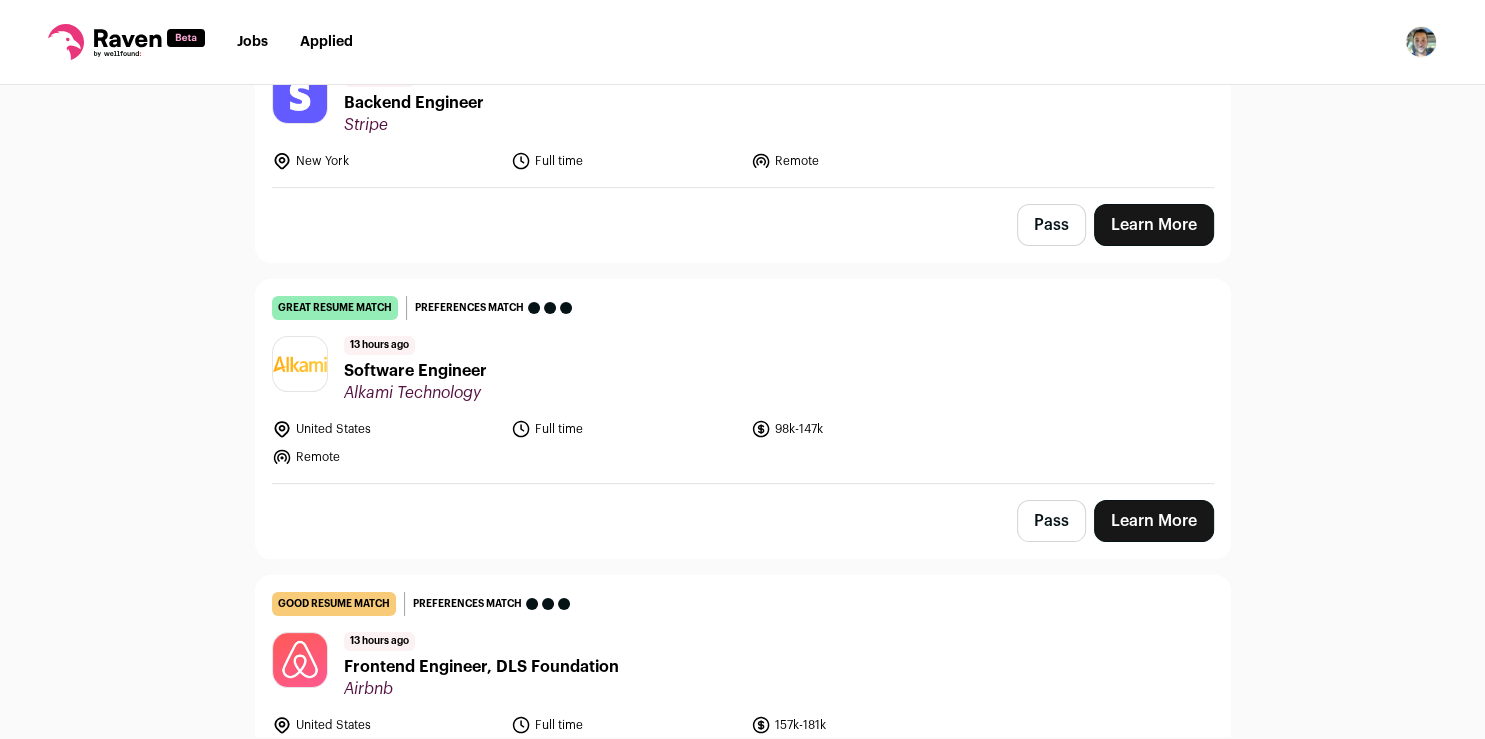 scroll, scrollTop: 282, scrollLeft: 0, axis: vertical 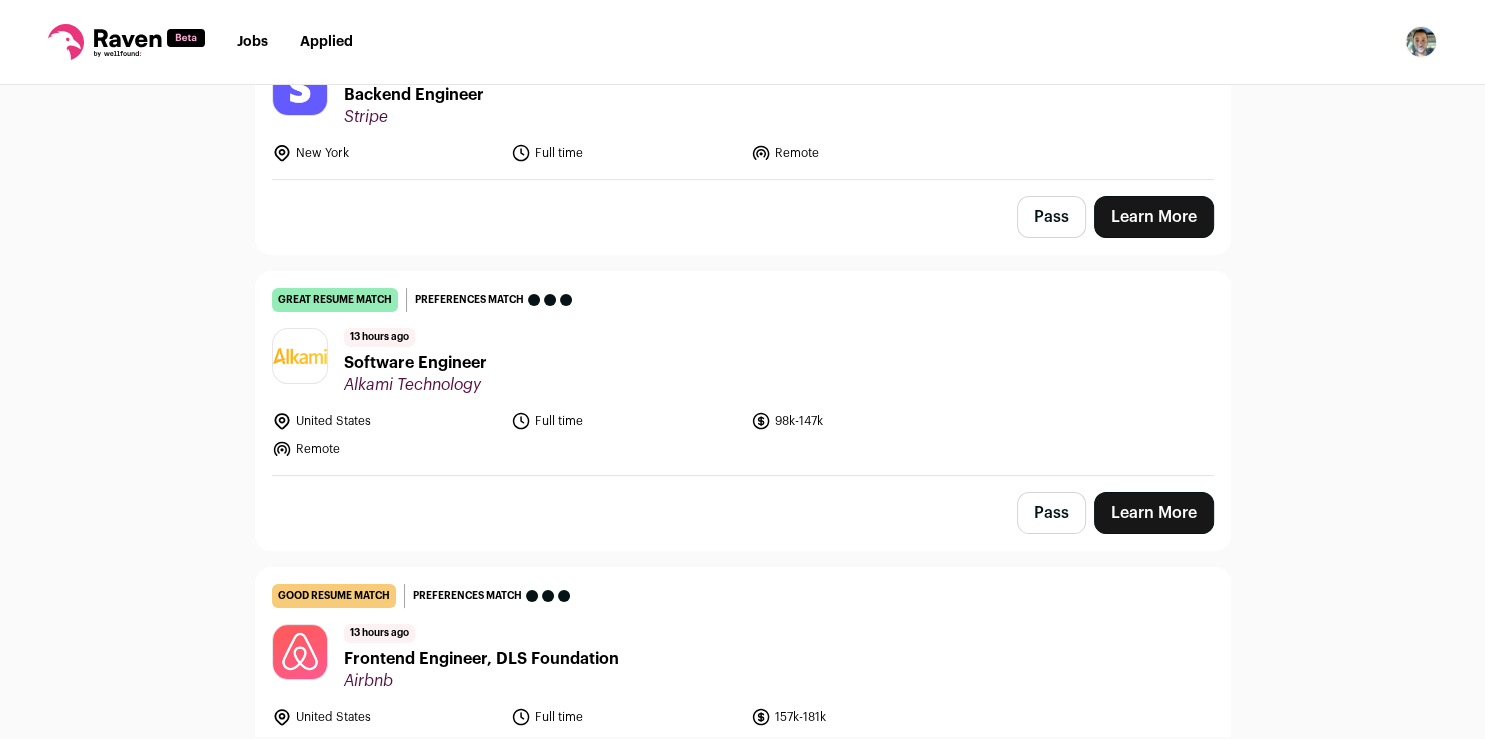 click on "Learn More" at bounding box center (1154, 513) 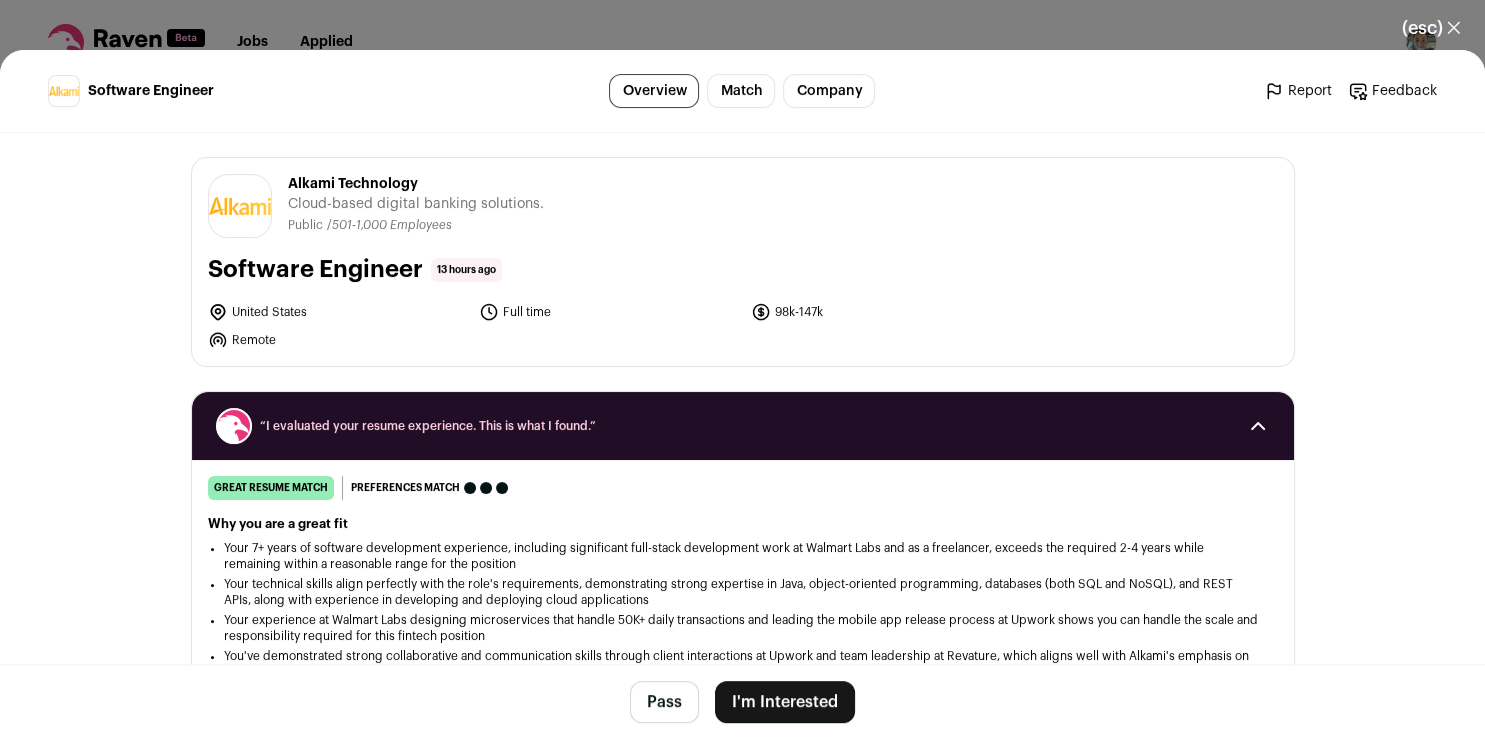 click on "I'm Interested" at bounding box center (785, 702) 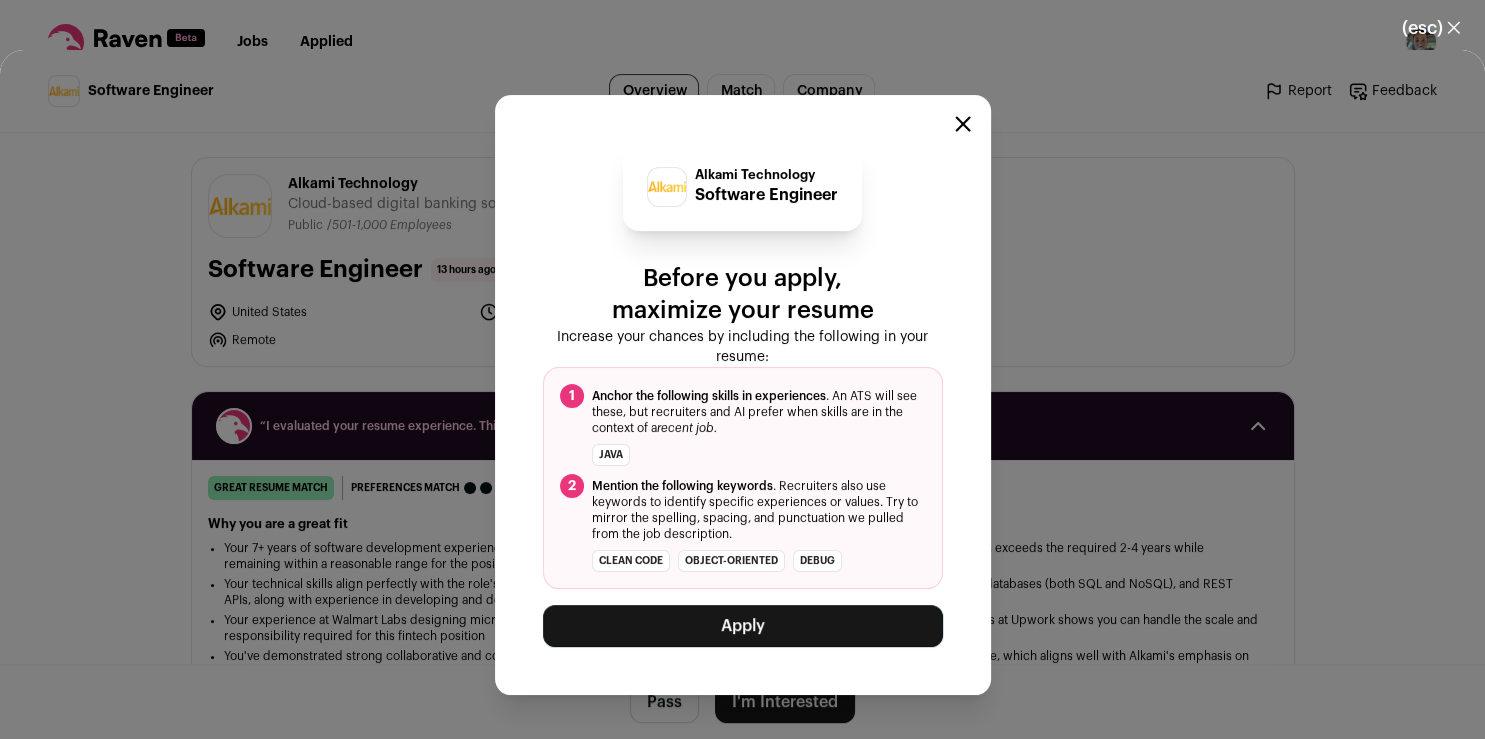 click on "Apply" at bounding box center [743, 626] 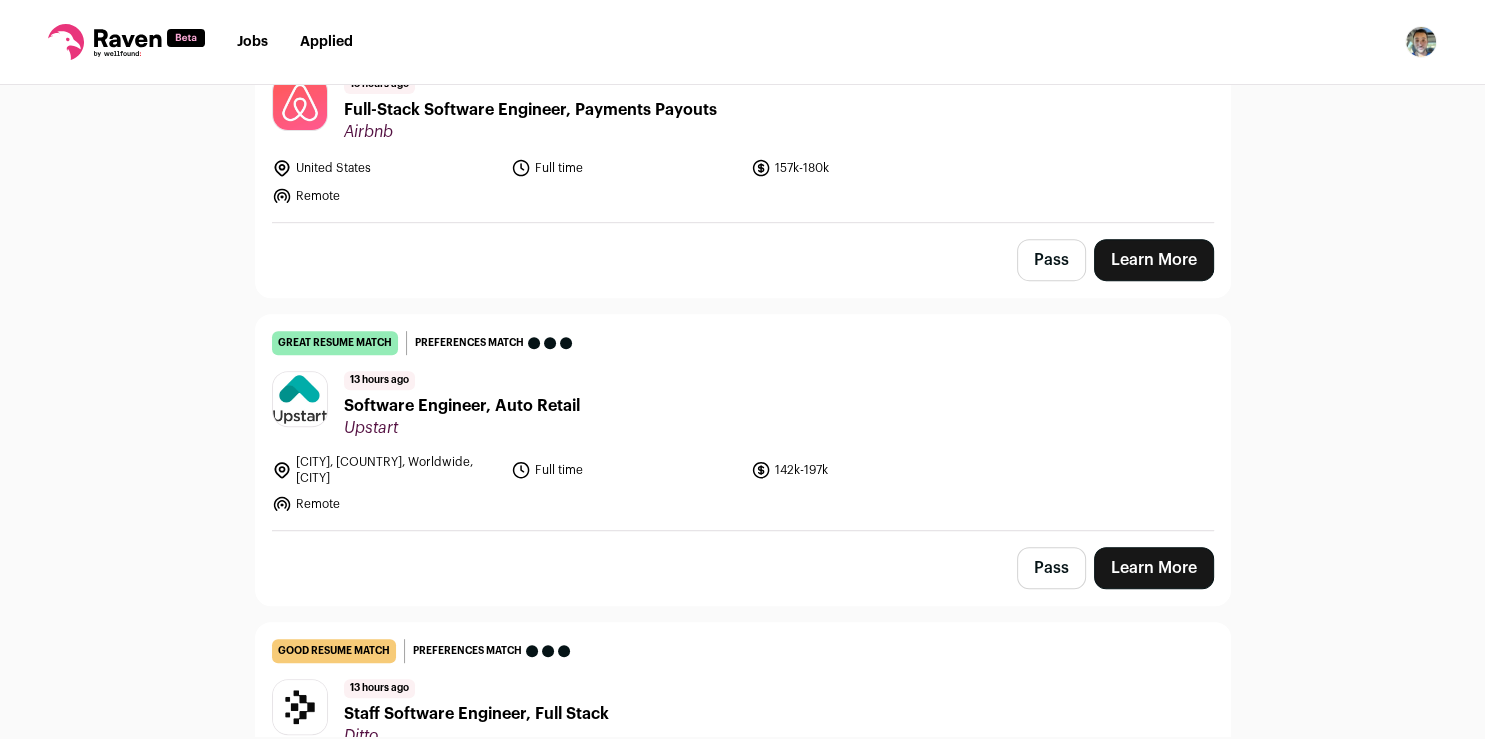 scroll, scrollTop: 956, scrollLeft: 0, axis: vertical 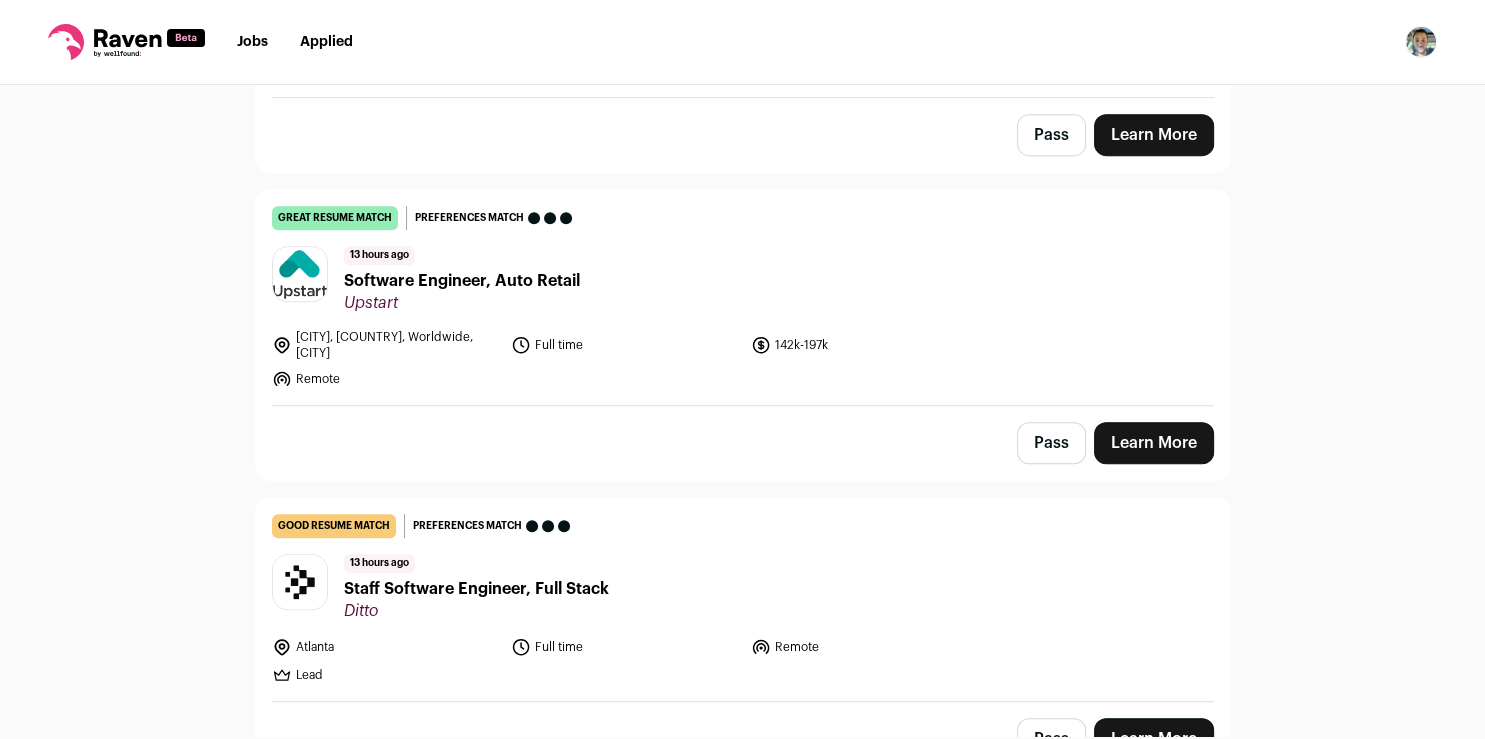 click on "Learn More" at bounding box center (1154, 443) 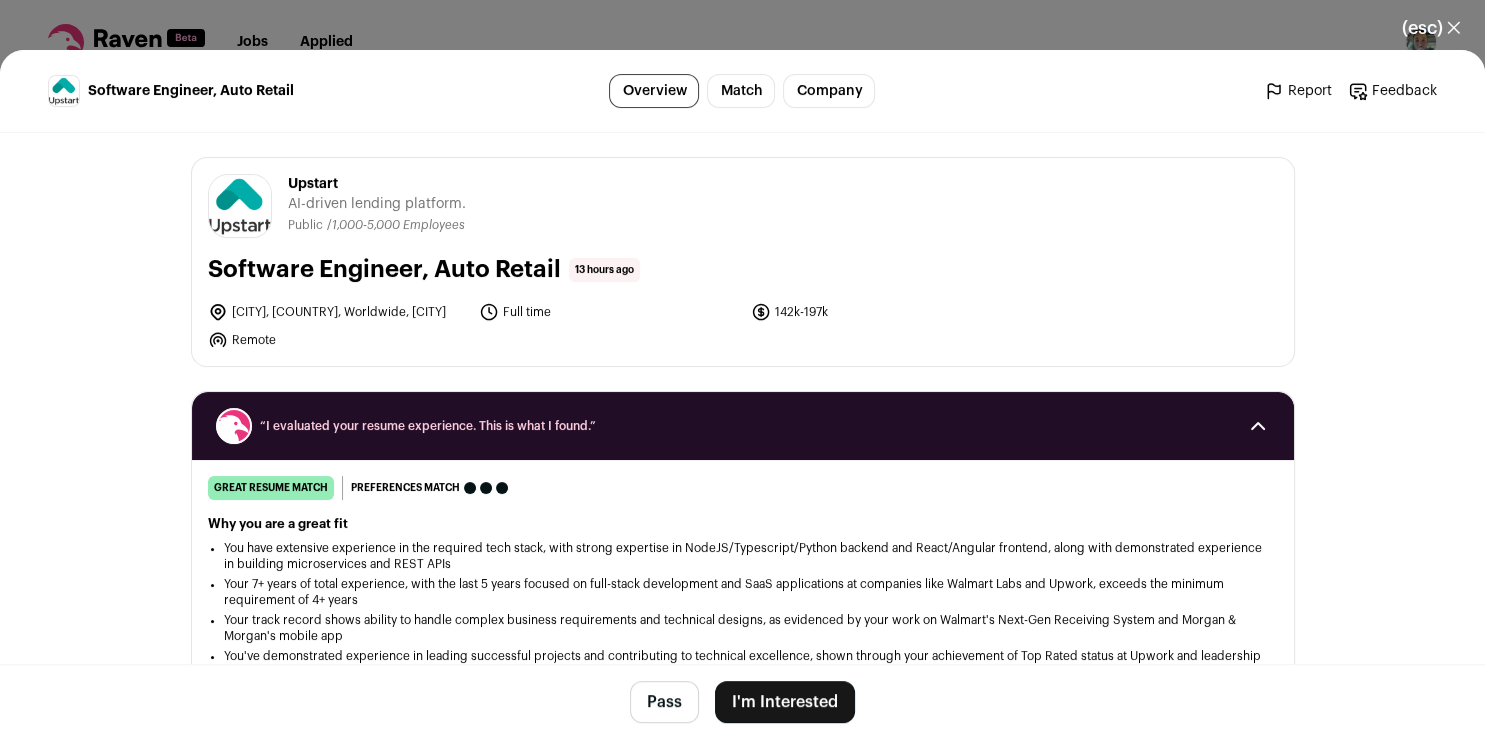 scroll, scrollTop: 49, scrollLeft: 0, axis: vertical 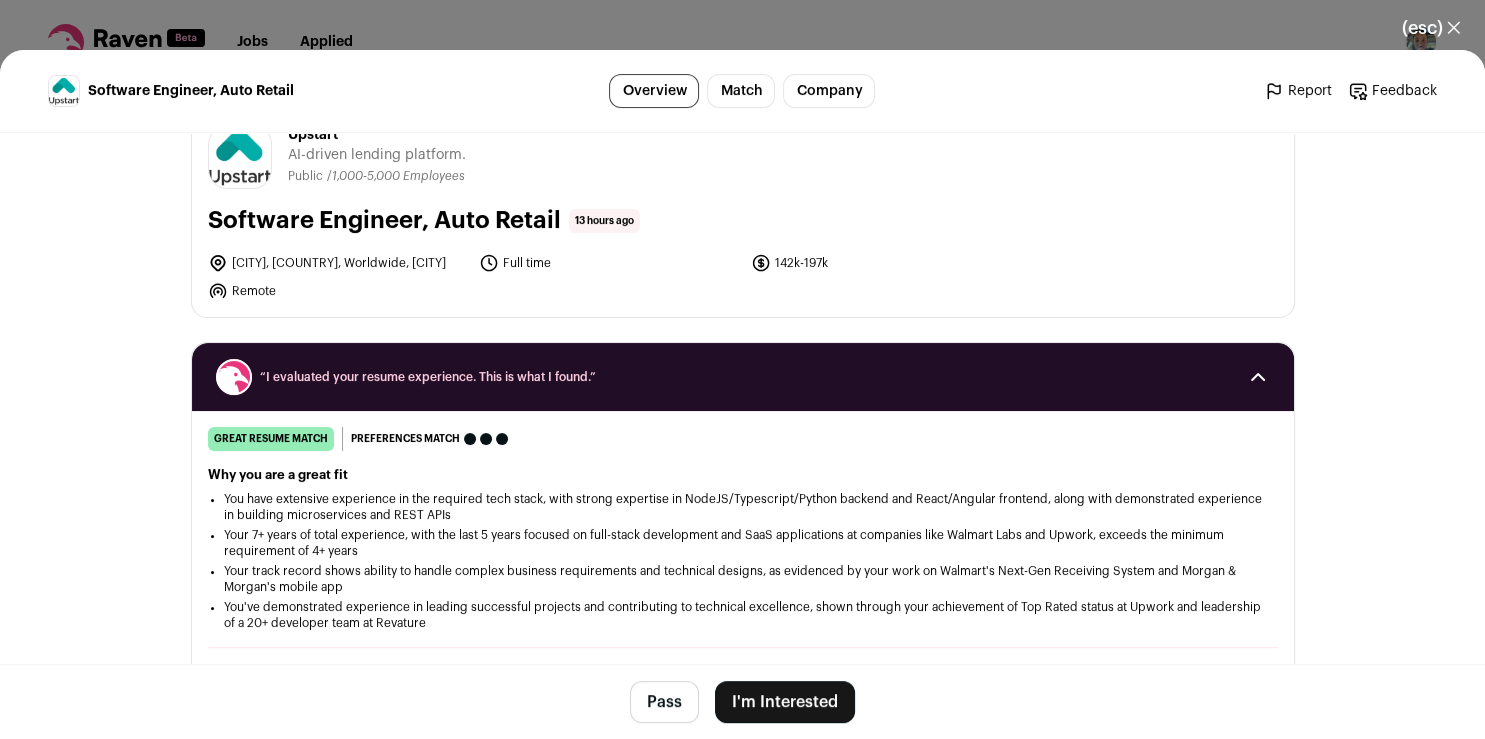 click on "I'm Interested" at bounding box center [785, 702] 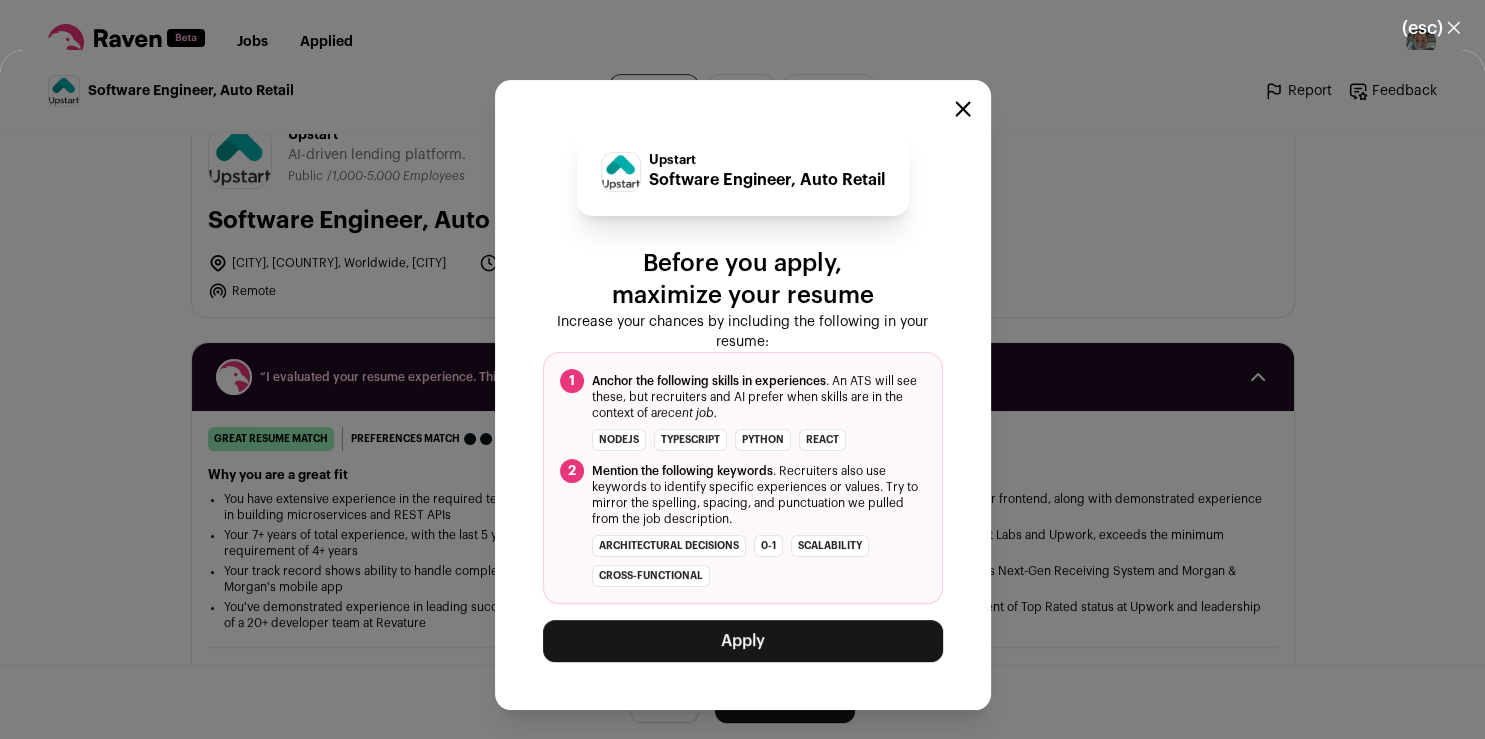 click on "Apply" at bounding box center [743, 641] 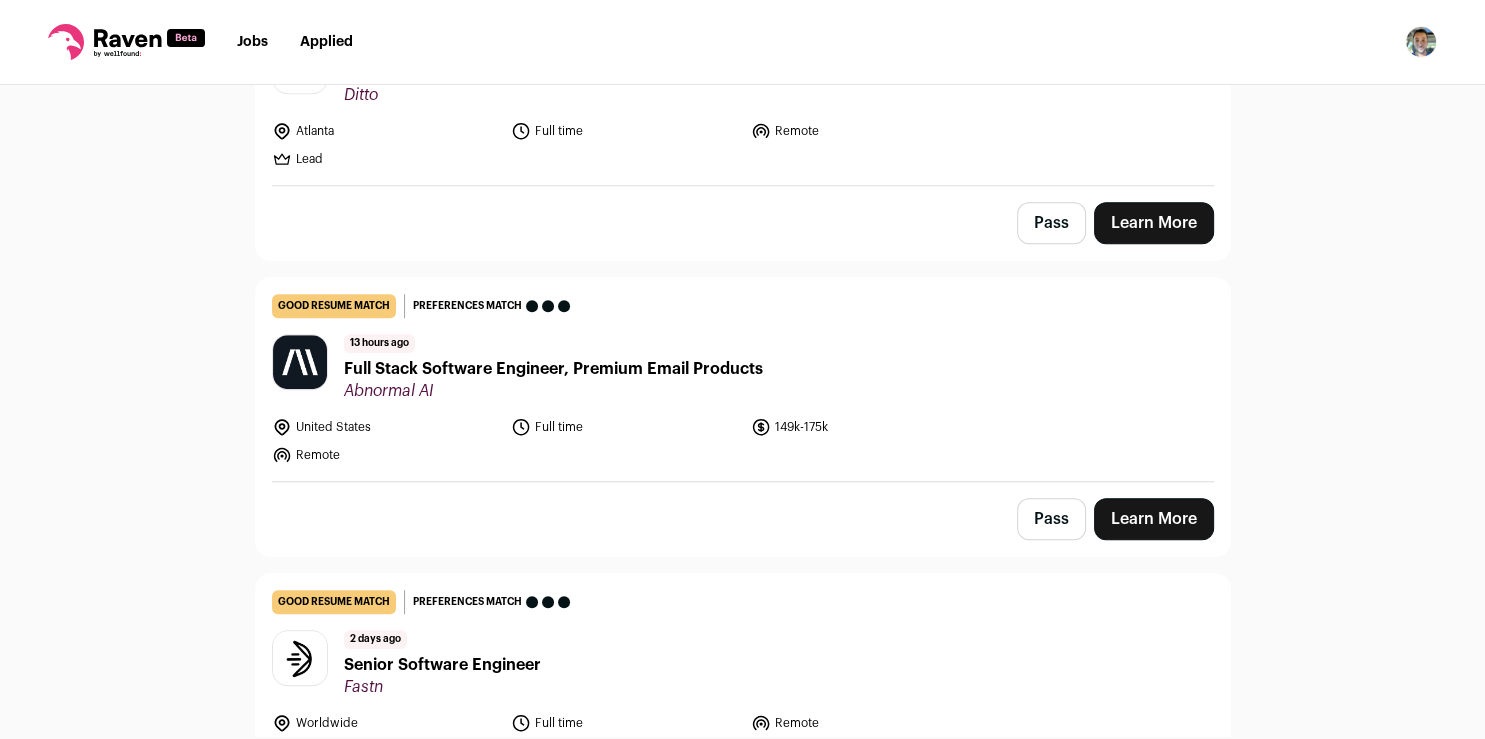 scroll, scrollTop: 1172, scrollLeft: 0, axis: vertical 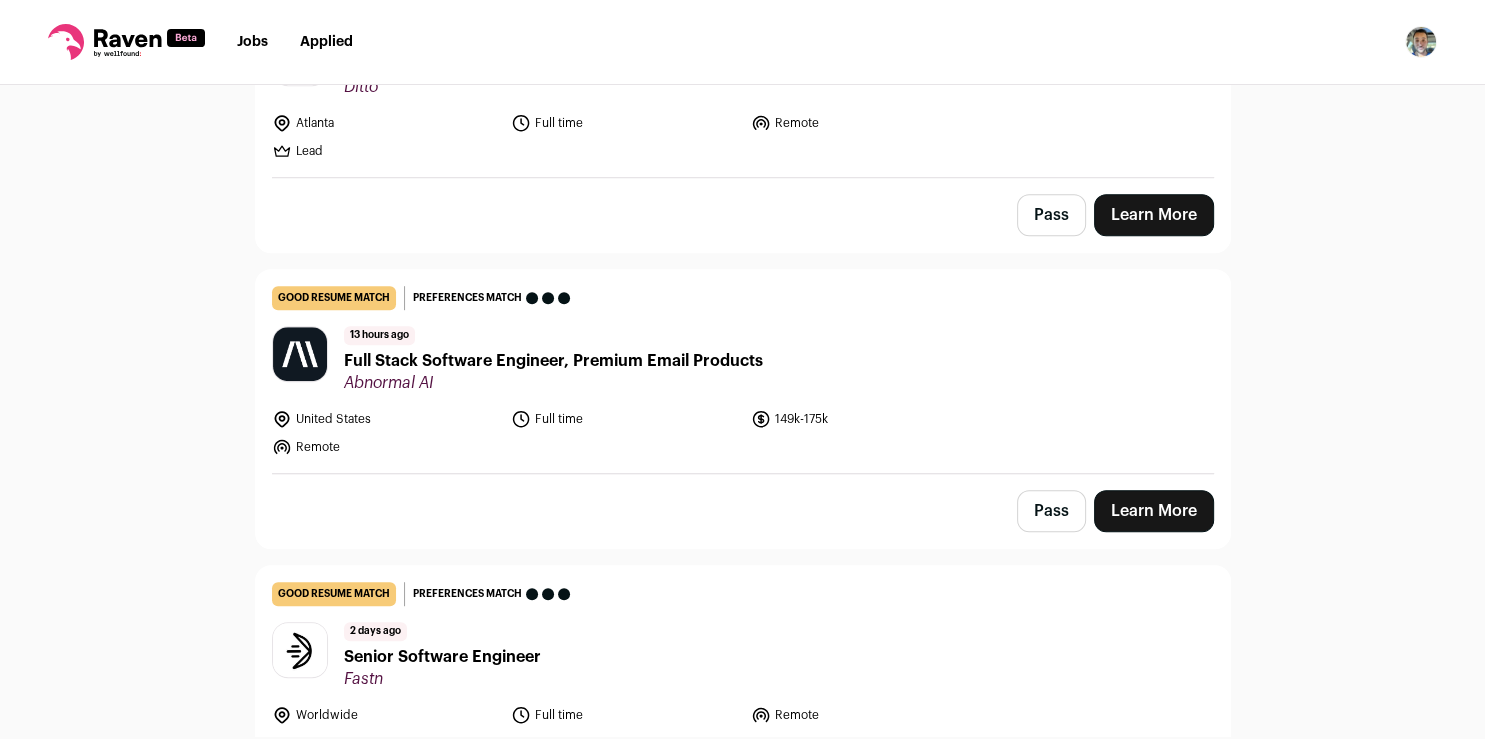 click on "Learn More" at bounding box center (1154, 511) 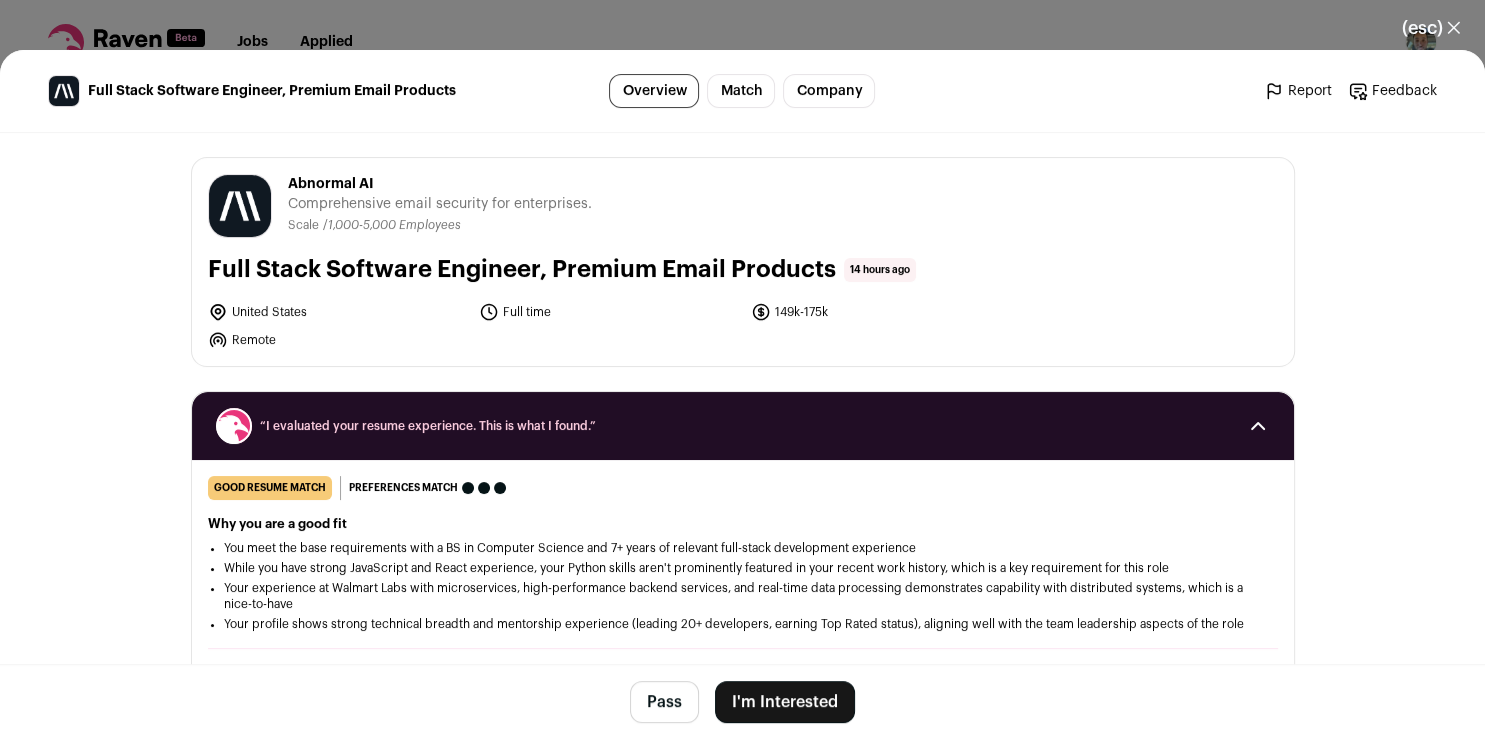 scroll, scrollTop: 49, scrollLeft: 0, axis: vertical 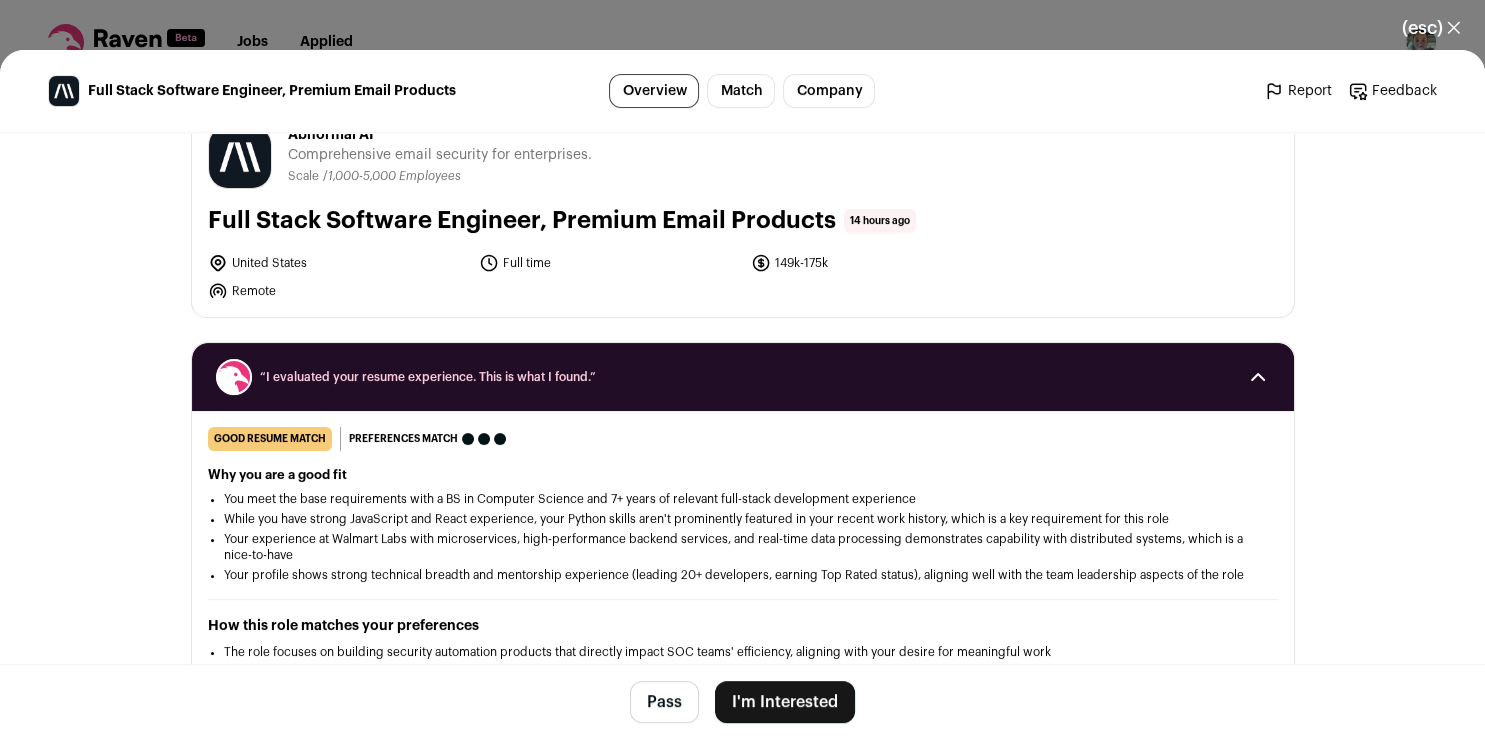 click on "I'm Interested" at bounding box center (785, 702) 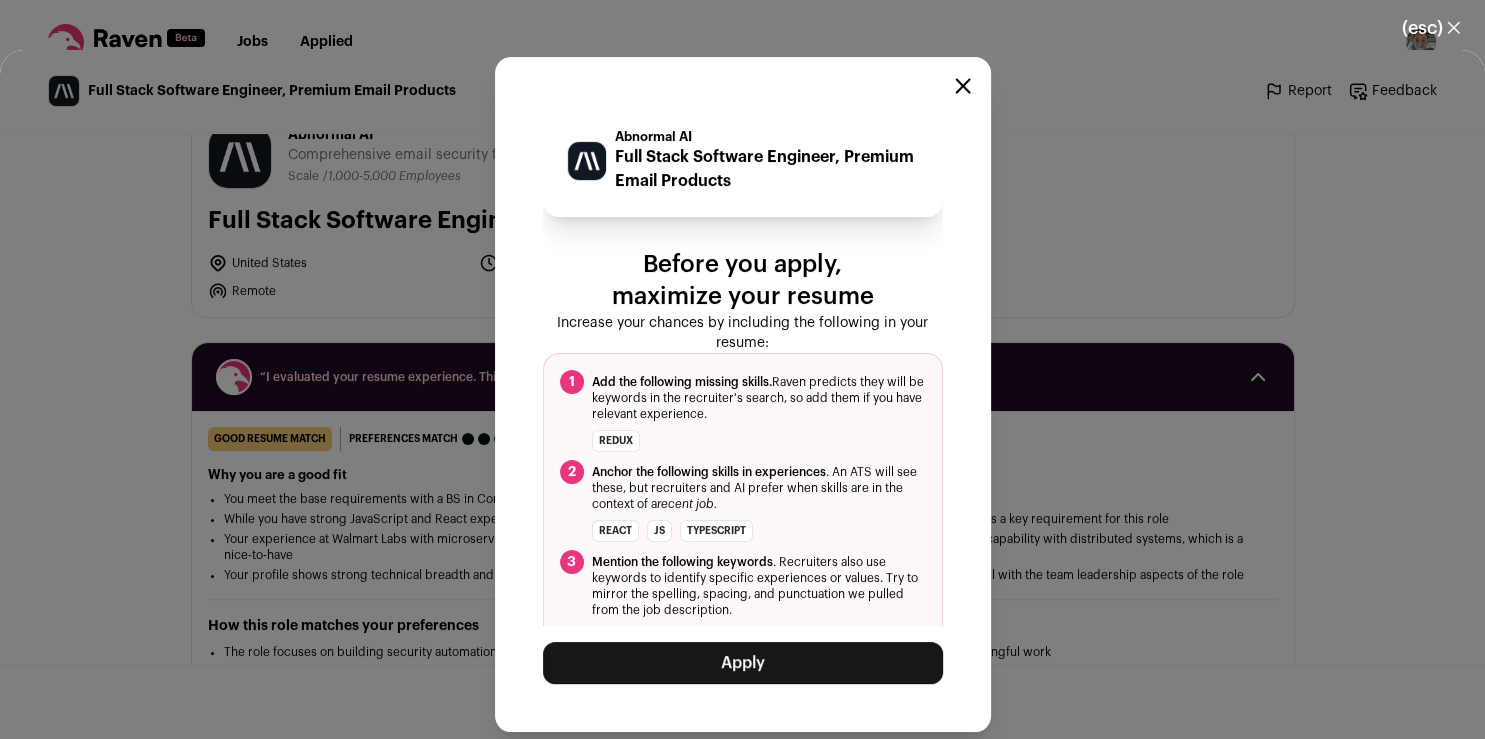 click on "Apply" at bounding box center (743, 663) 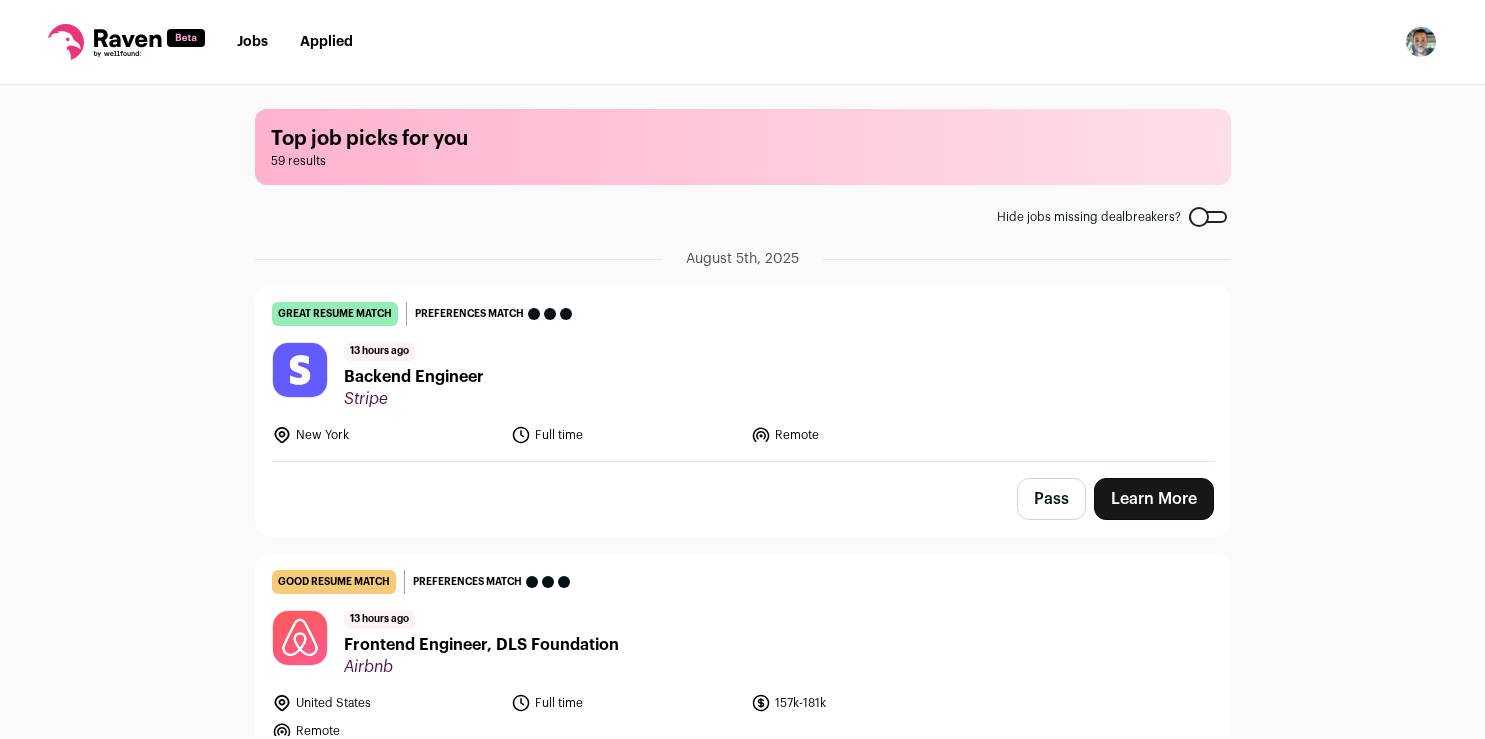 scroll, scrollTop: 0, scrollLeft: 0, axis: both 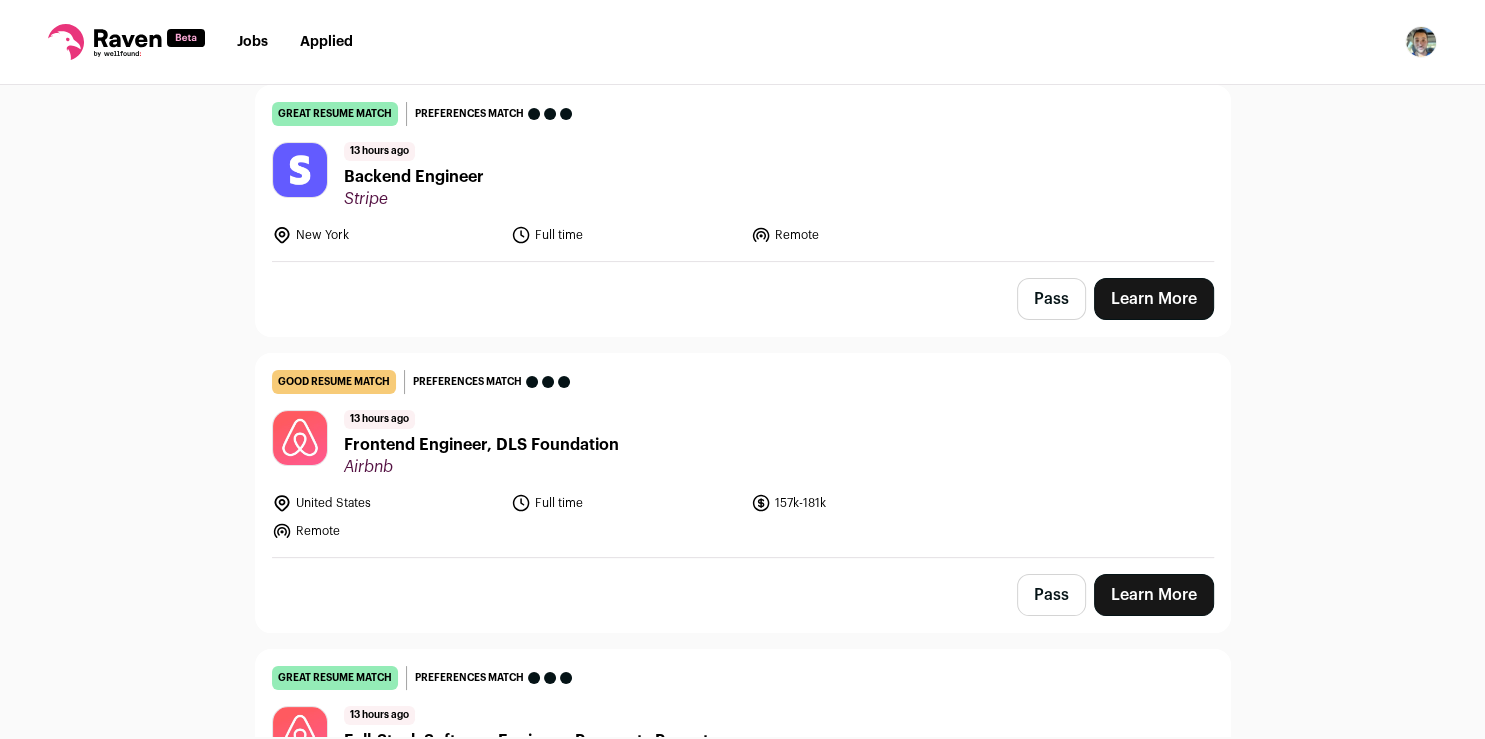 click on "Pass" at bounding box center [1051, 299] 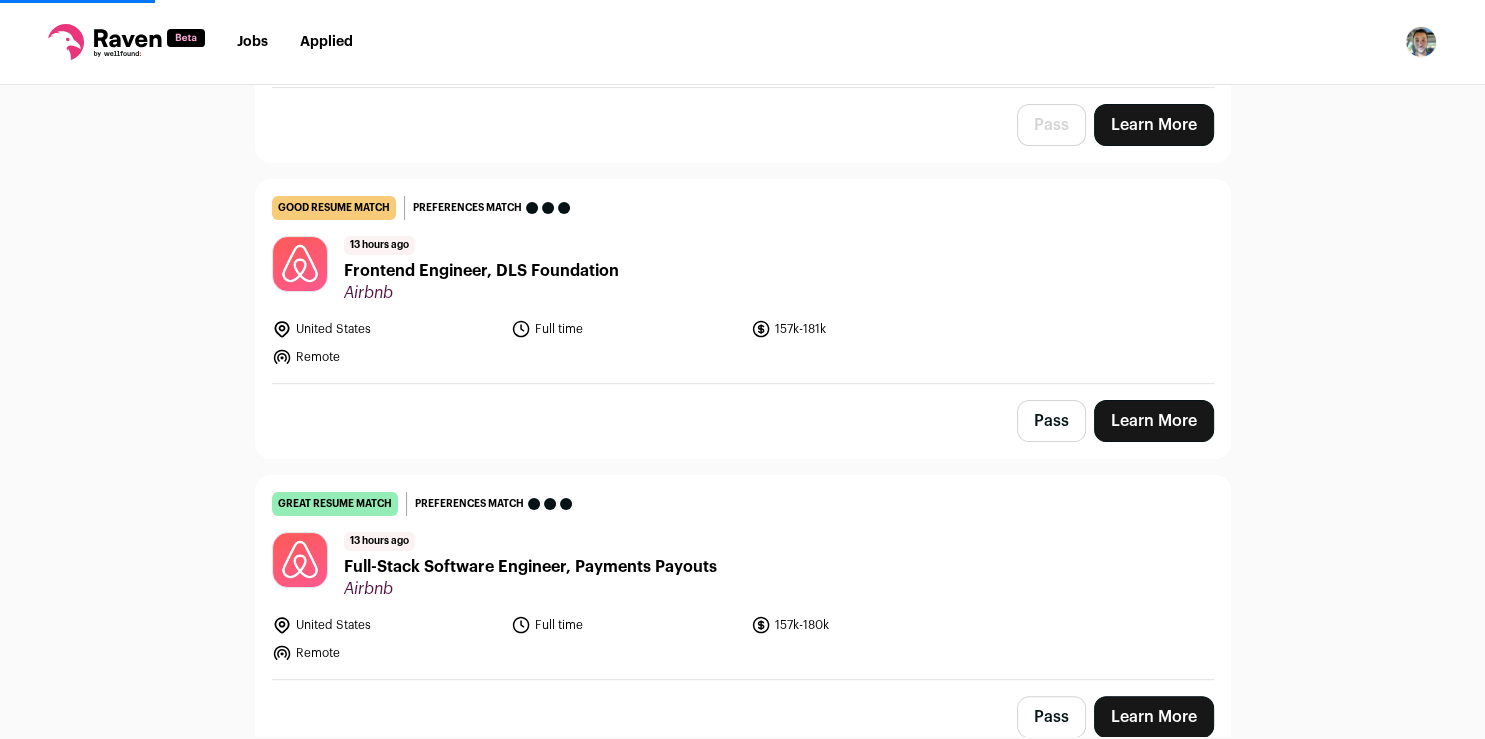 scroll, scrollTop: 382, scrollLeft: 0, axis: vertical 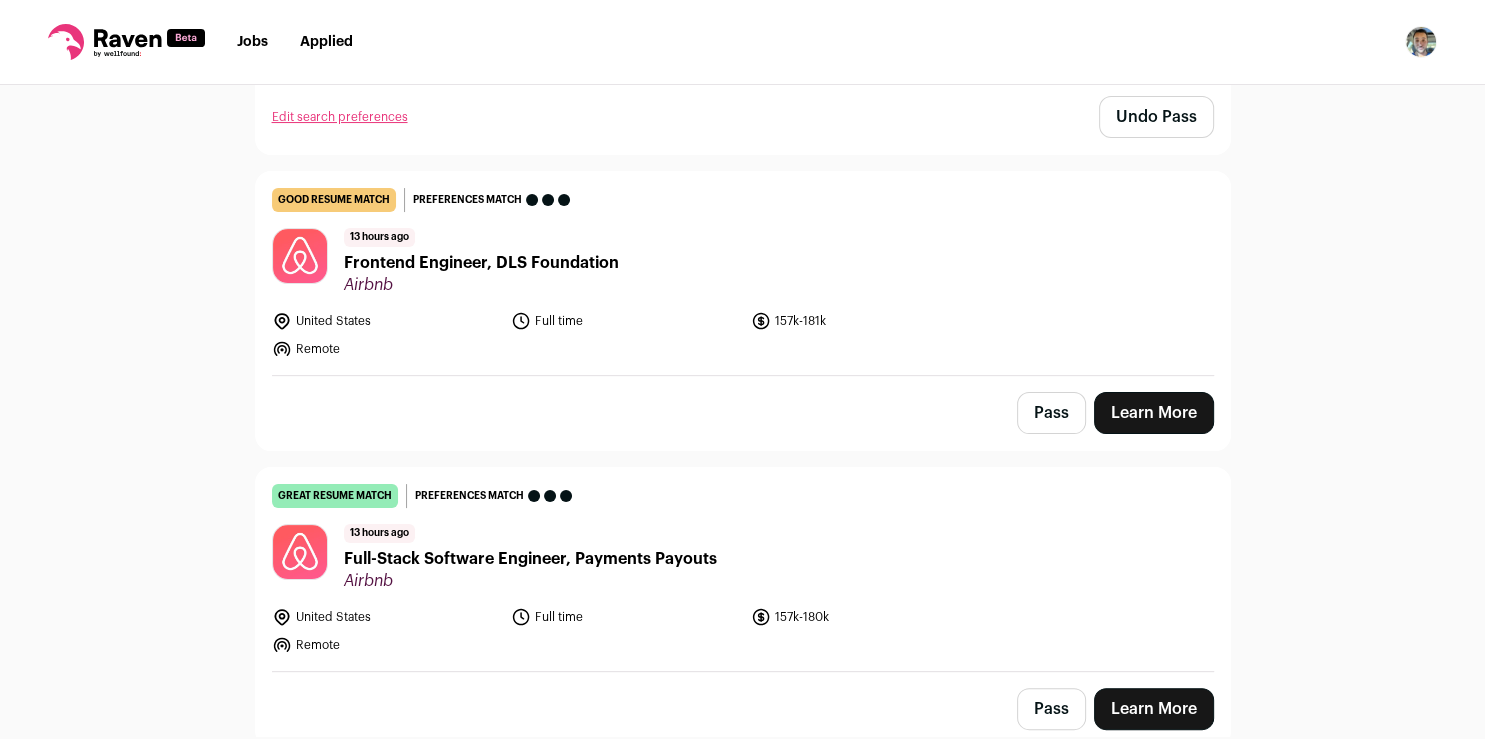 click on "Pass" at bounding box center (1051, 413) 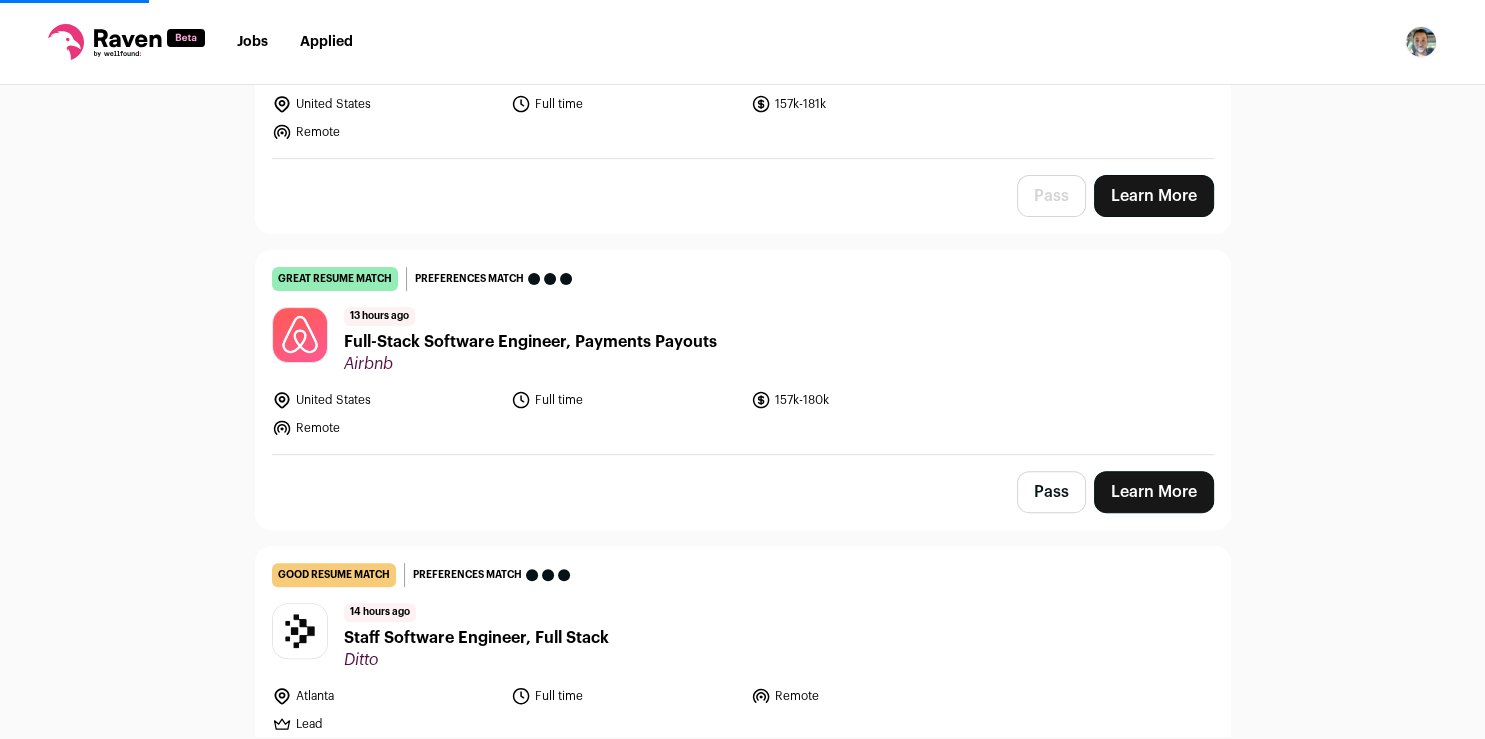 scroll, scrollTop: 607, scrollLeft: 0, axis: vertical 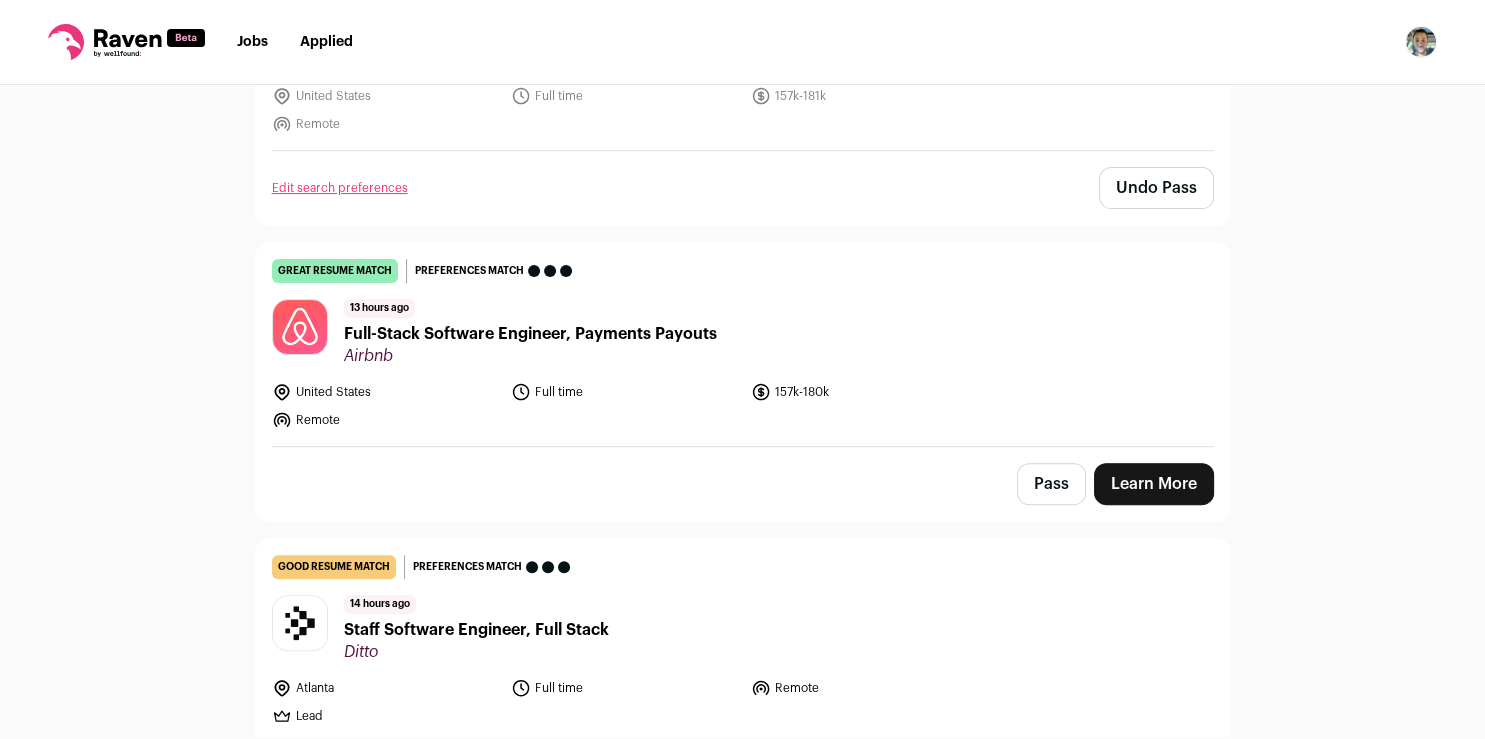 click on "Pass" at bounding box center (1051, 484) 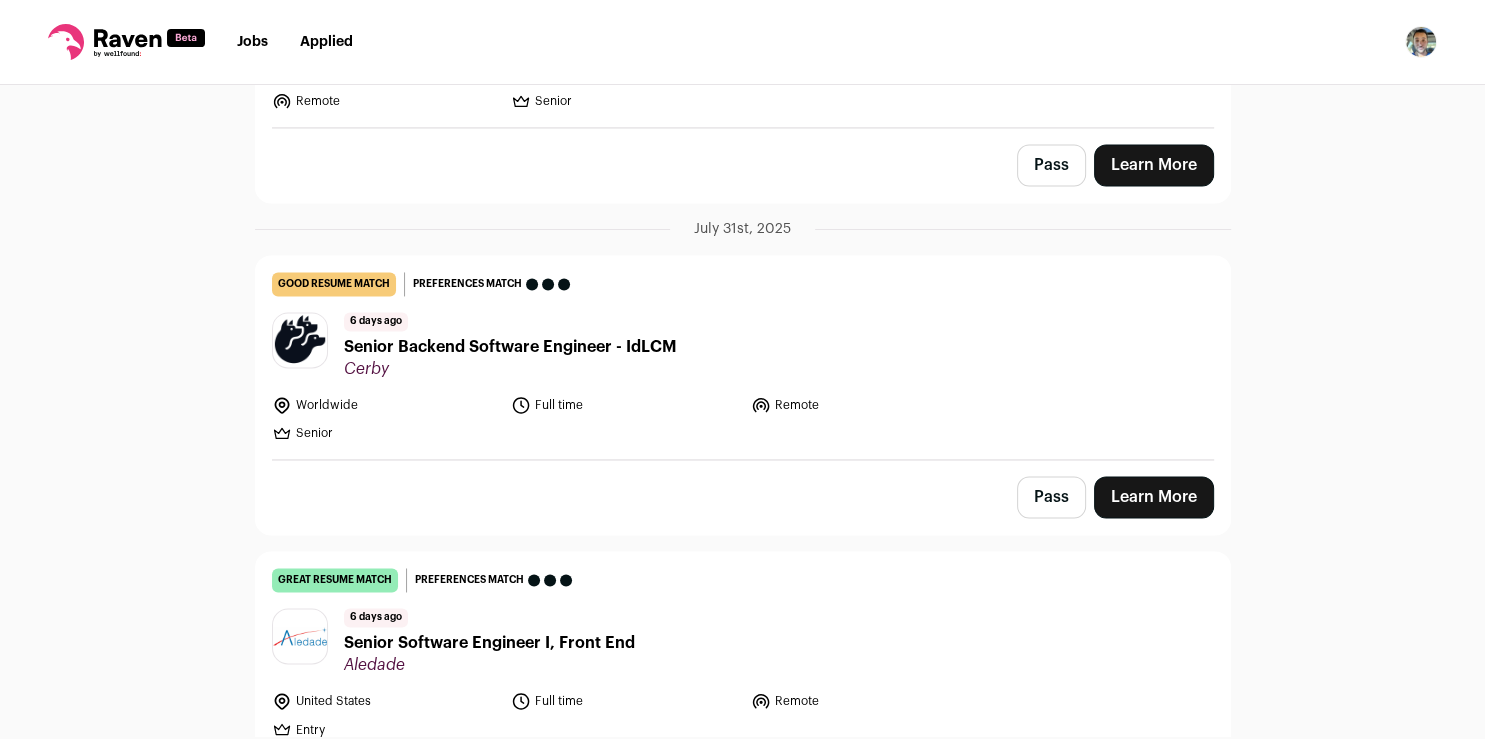 scroll, scrollTop: 3103, scrollLeft: 0, axis: vertical 